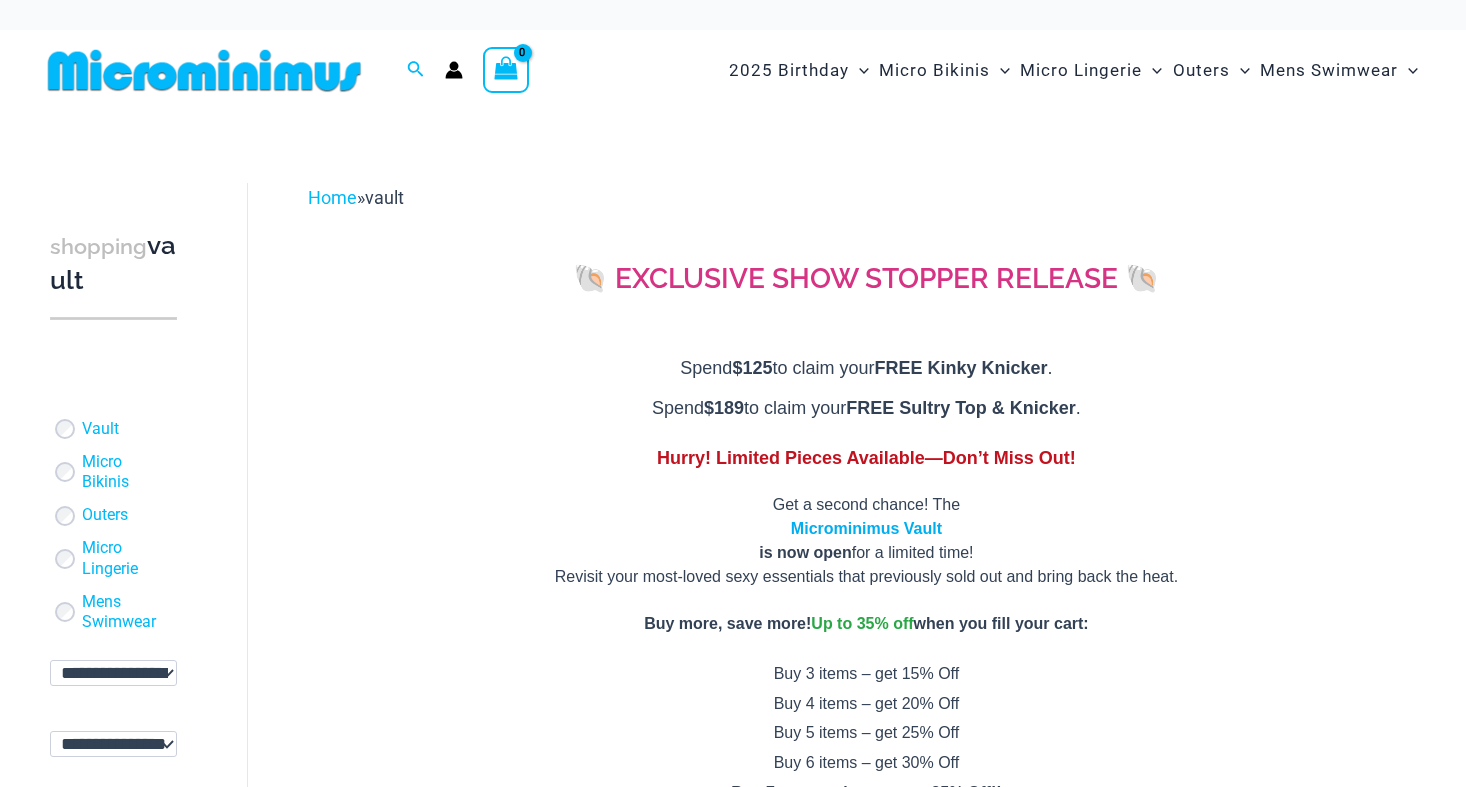 scroll, scrollTop: 0, scrollLeft: 0, axis: both 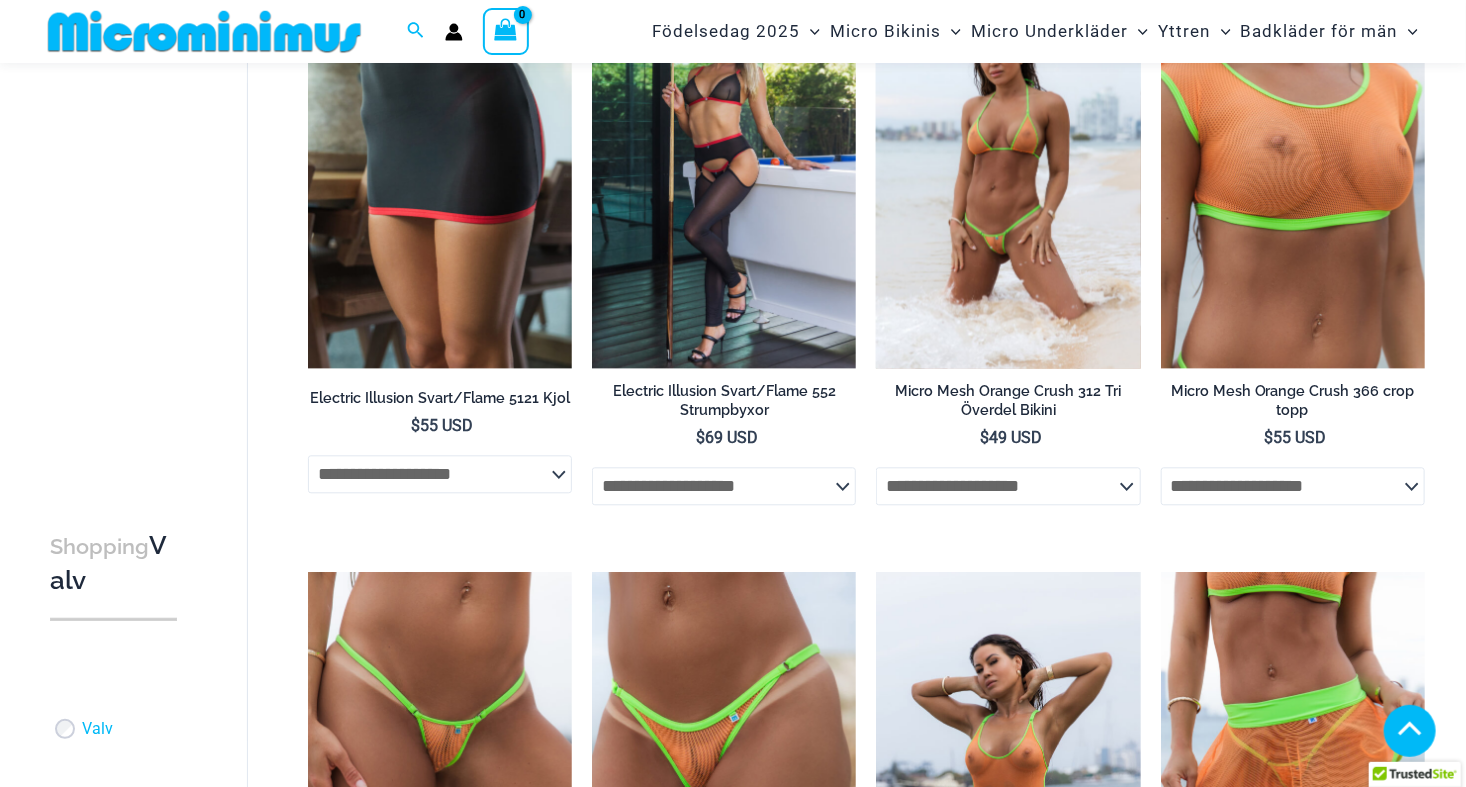 click at bounding box center [1008, 170] 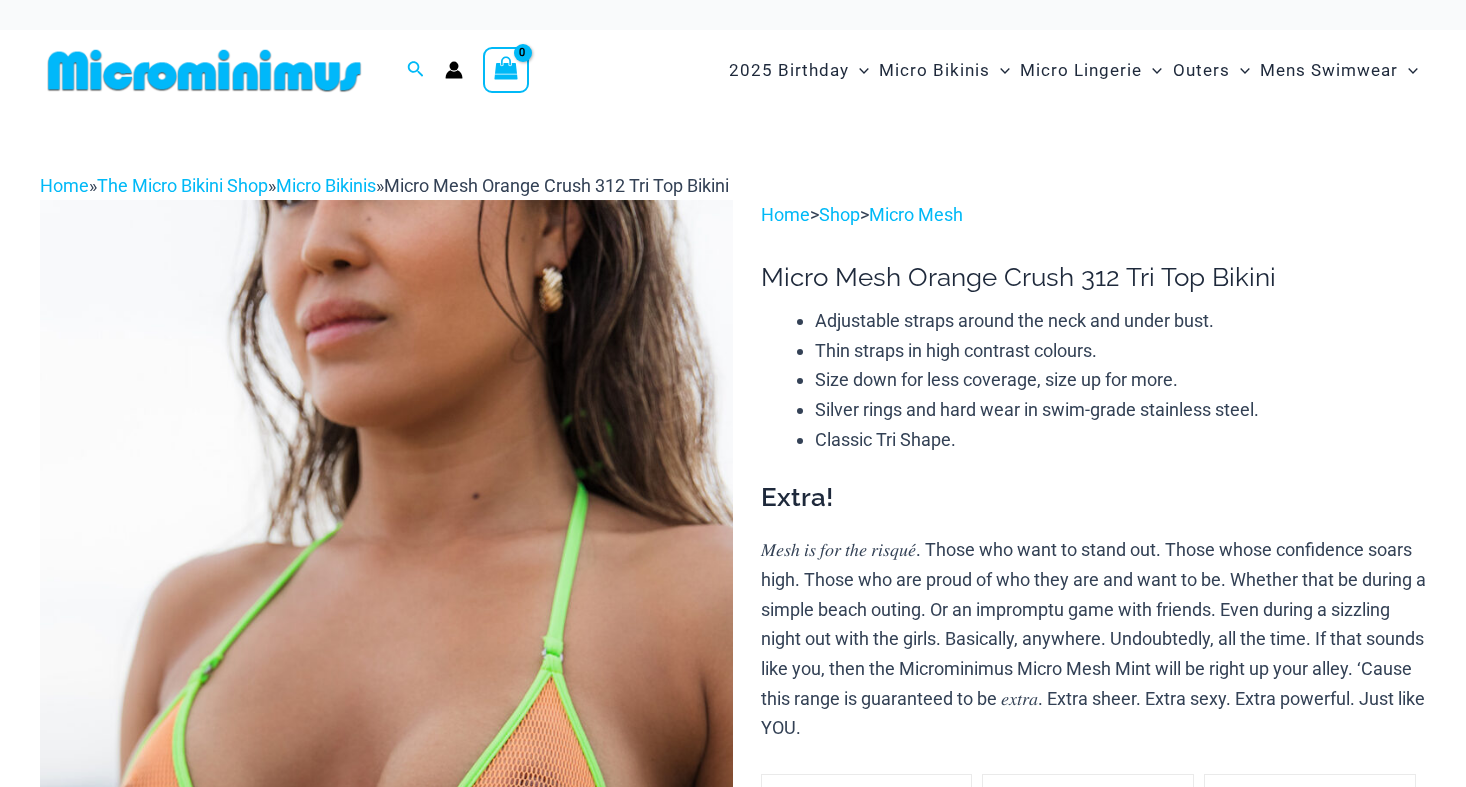scroll, scrollTop: 241, scrollLeft: 0, axis: vertical 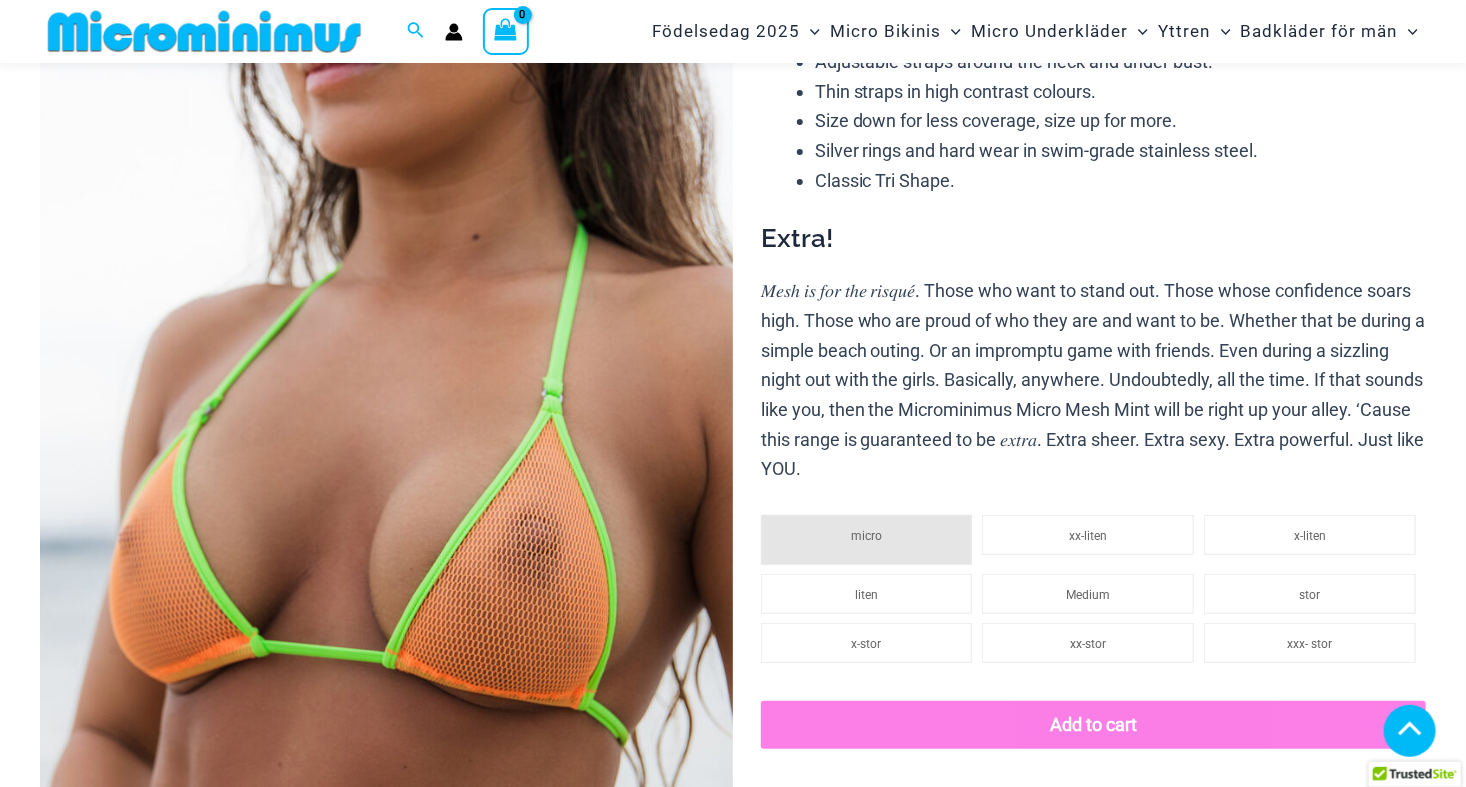 click at bounding box center (149, 1164) 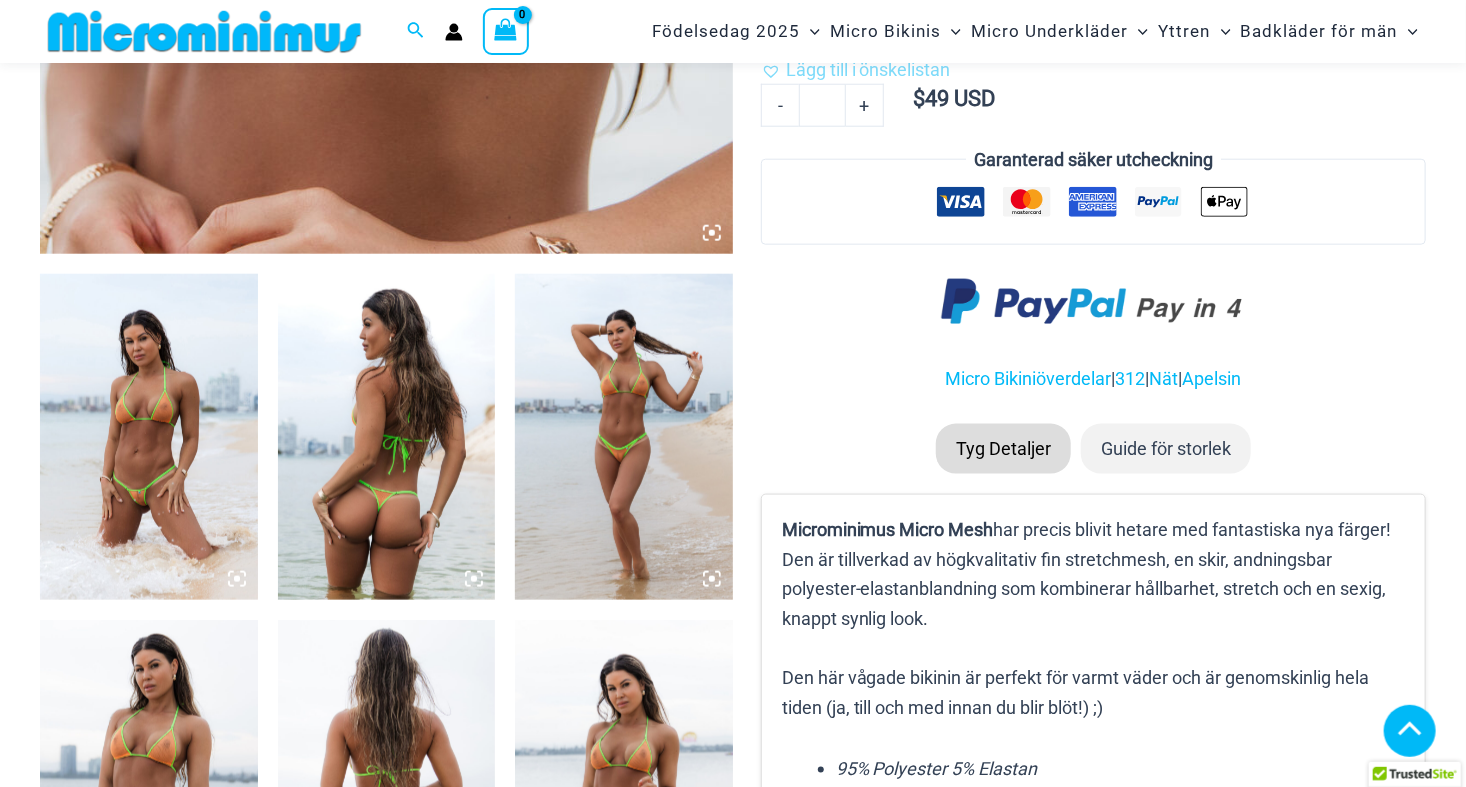 scroll, scrollTop: 982, scrollLeft: 0, axis: vertical 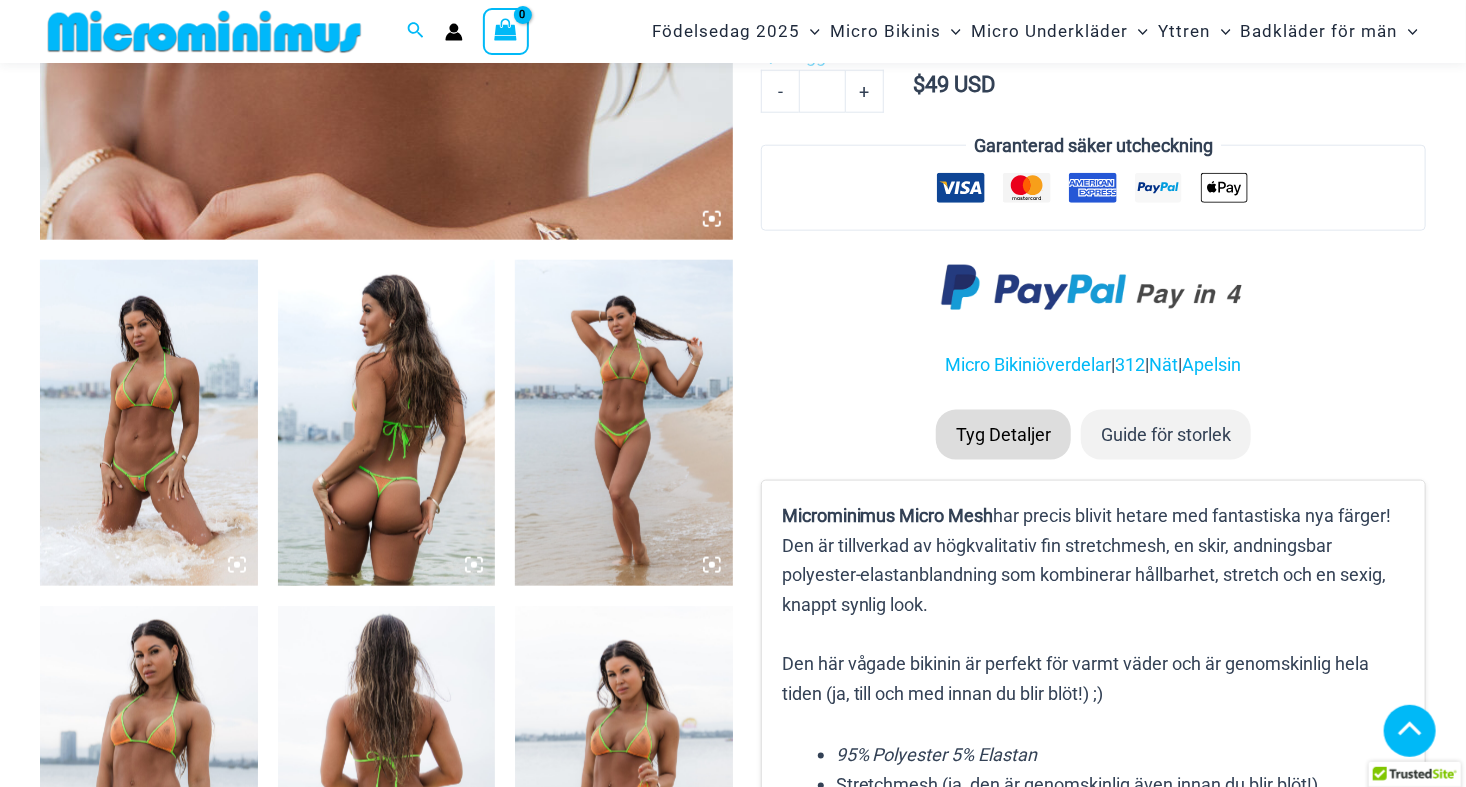 click at bounding box center (149, 423) 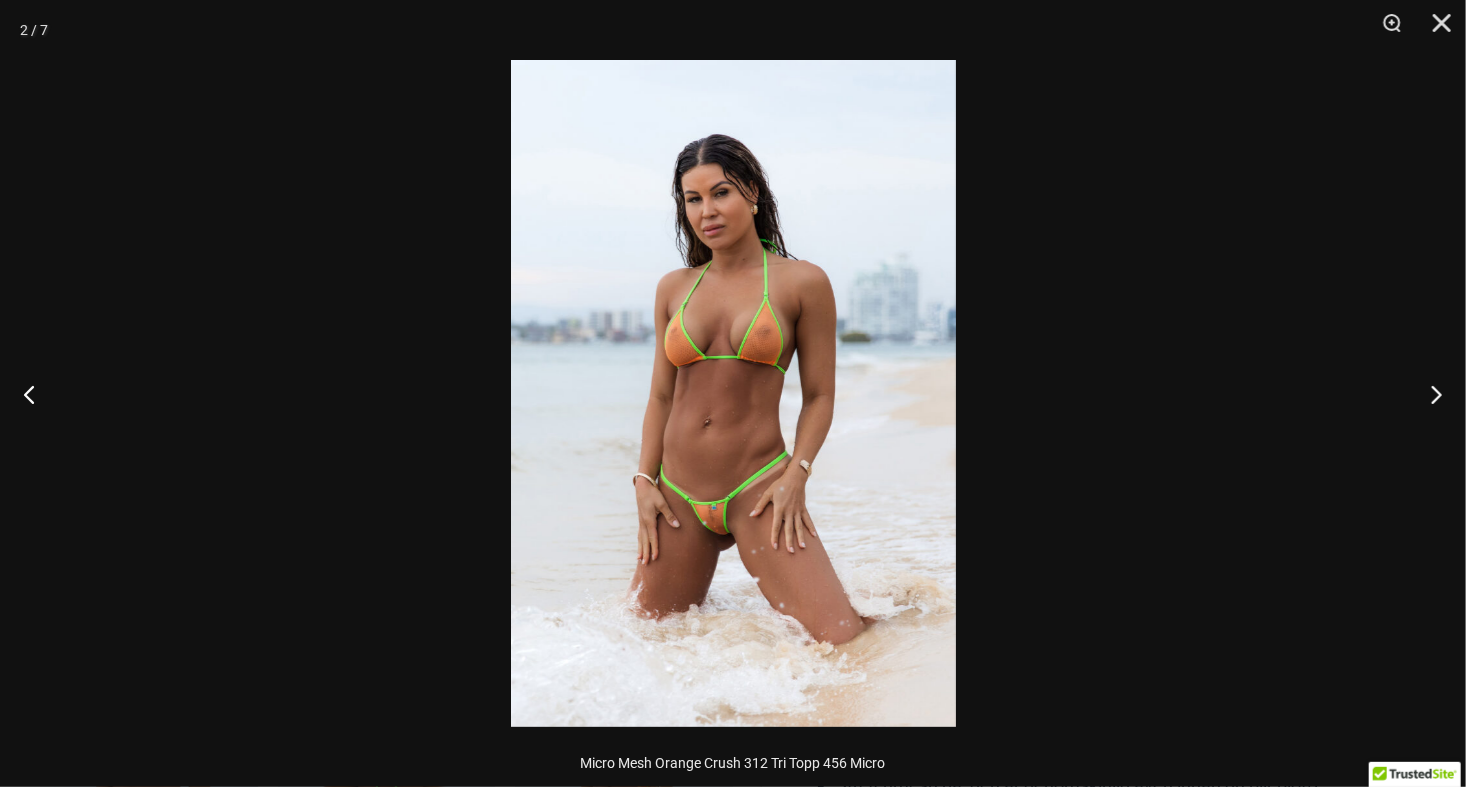 click at bounding box center [733, 393] 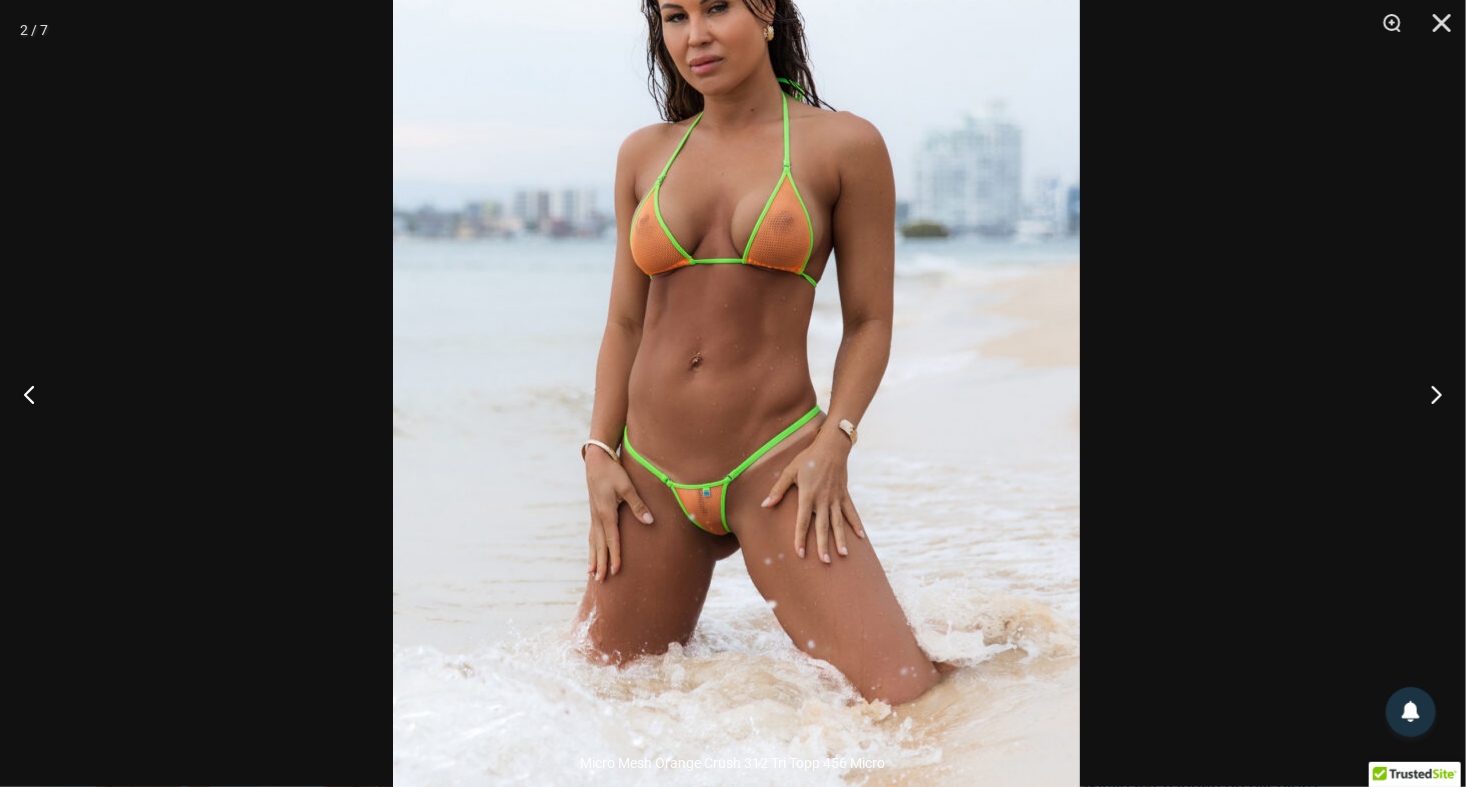 click at bounding box center [736, 317] 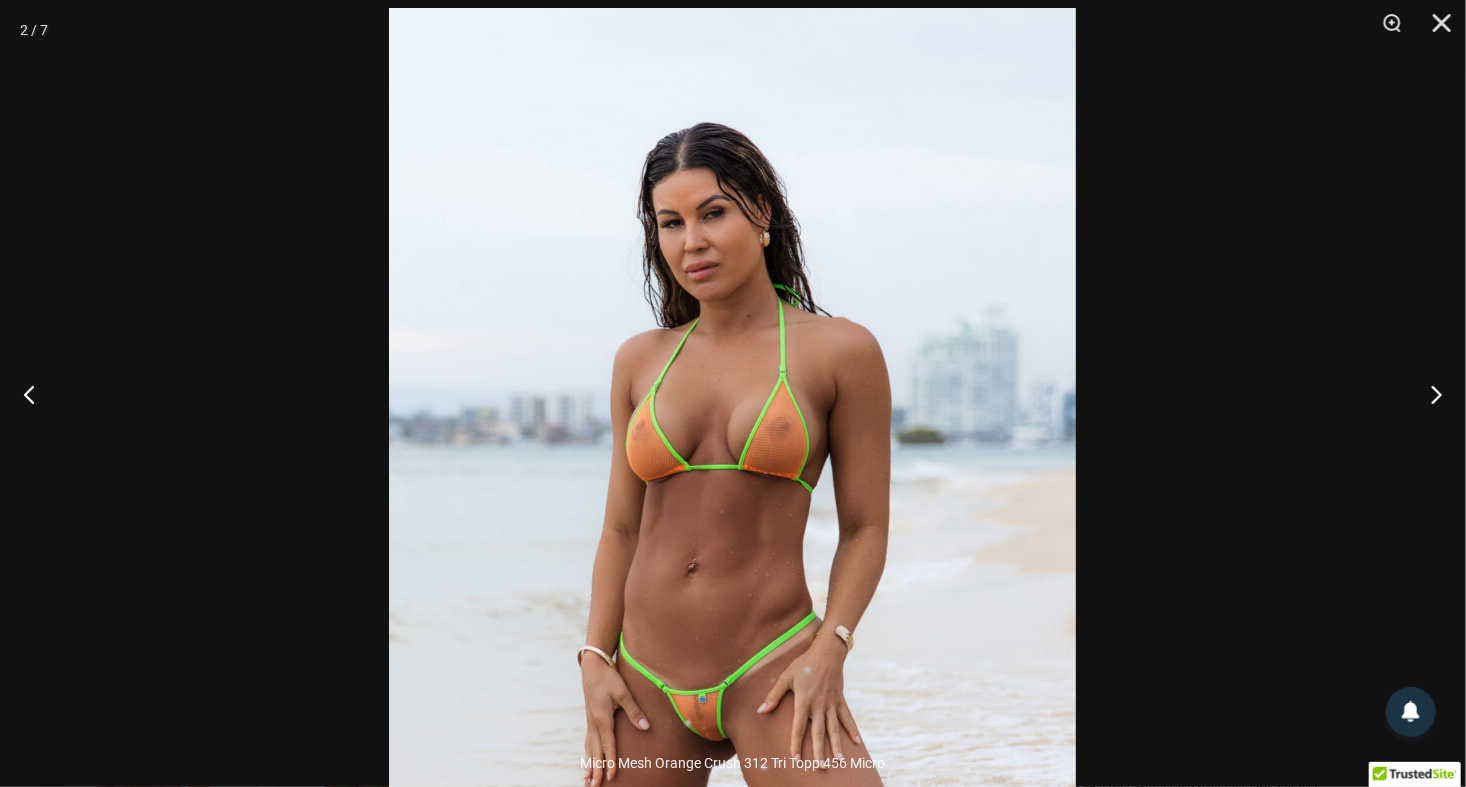 click at bounding box center (732, 523) 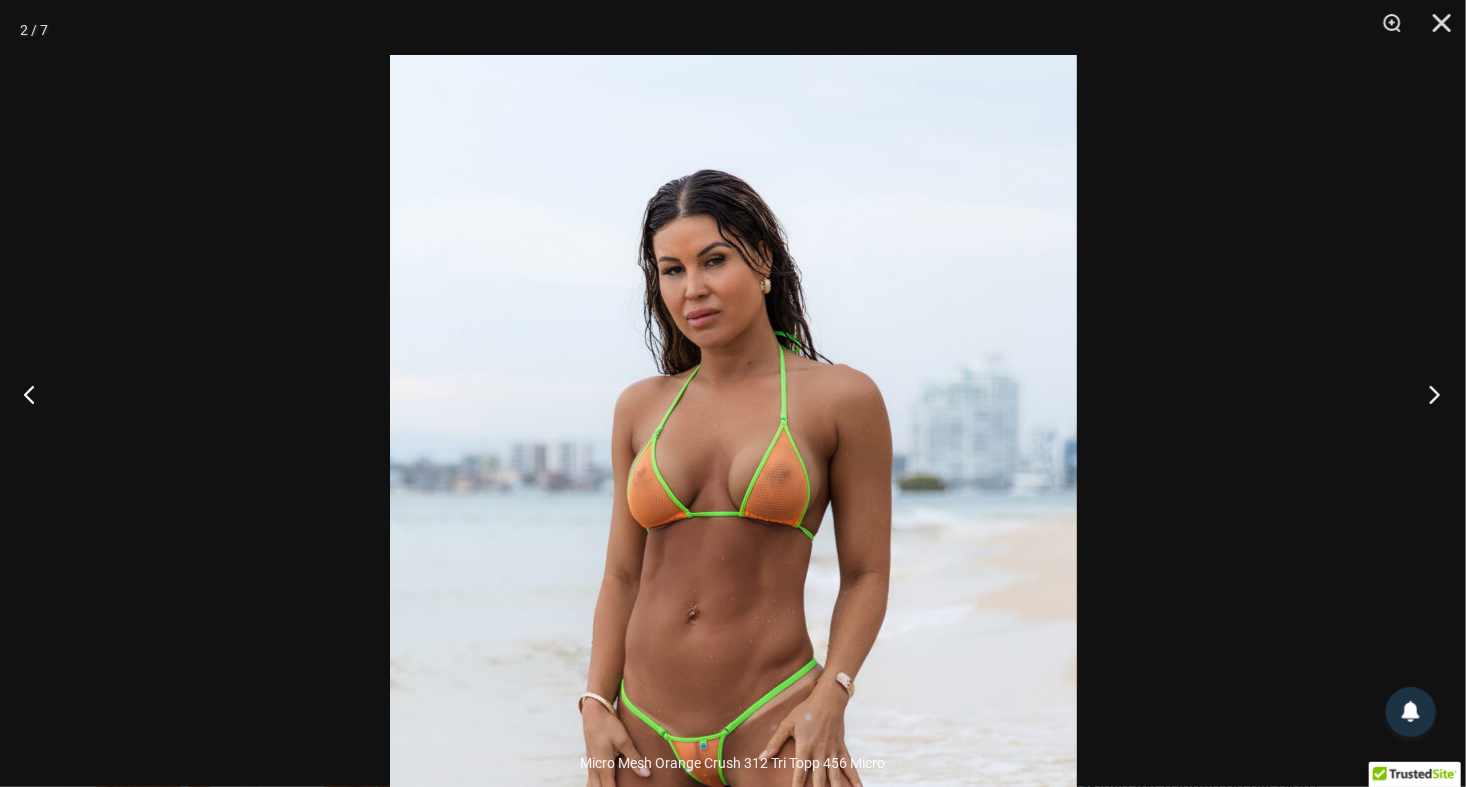 click at bounding box center (1428, 394) 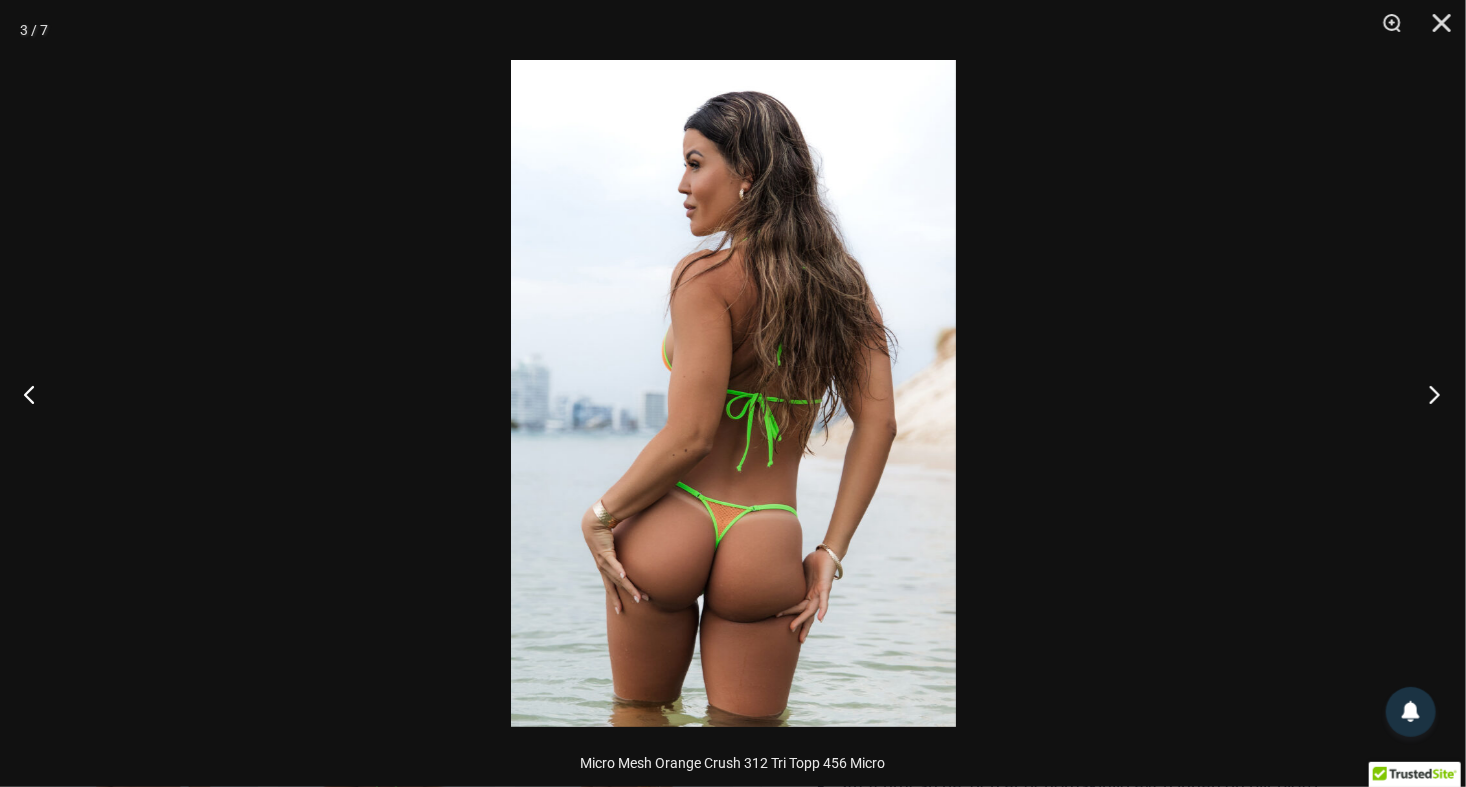 click at bounding box center (1428, 394) 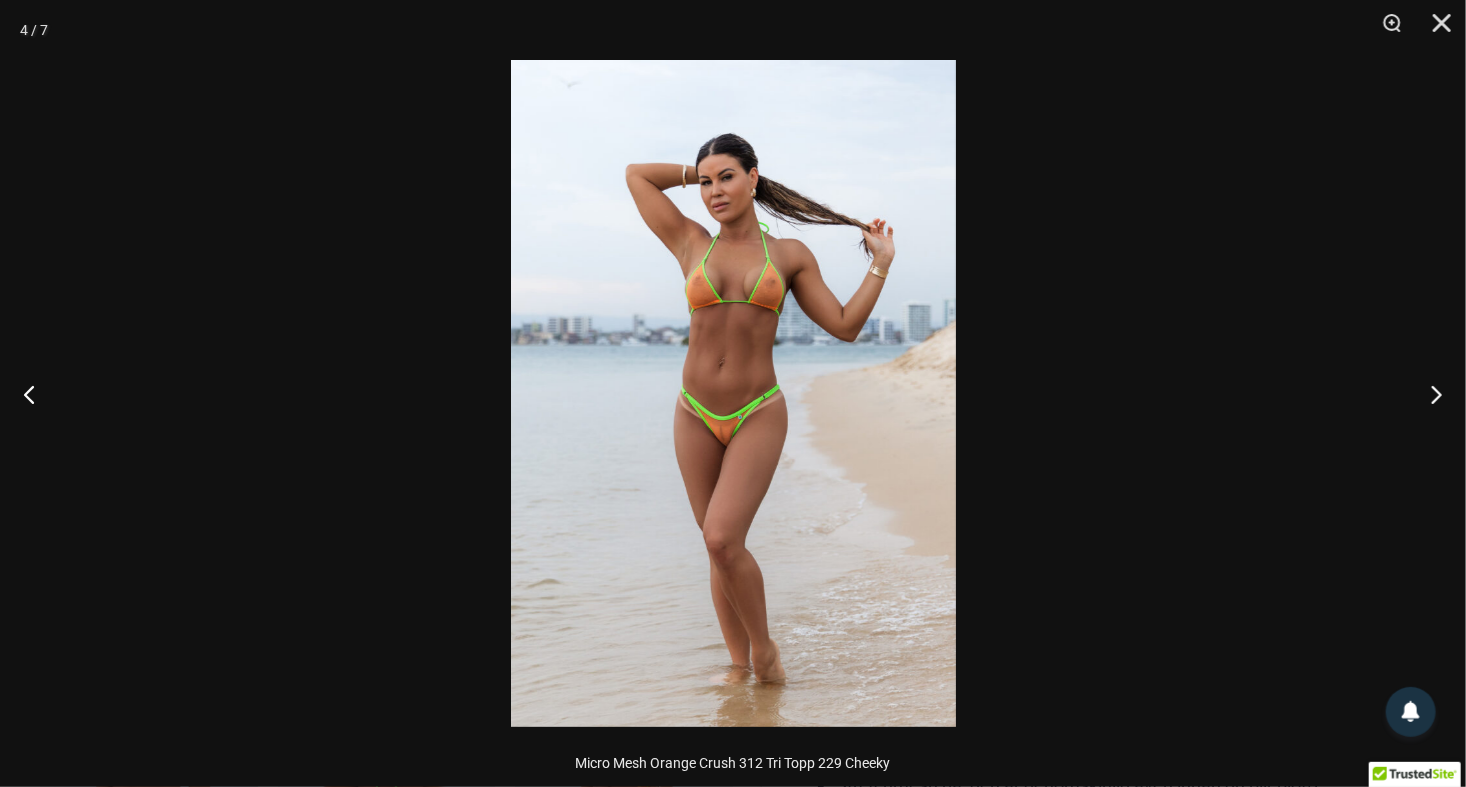 click at bounding box center [733, 393] 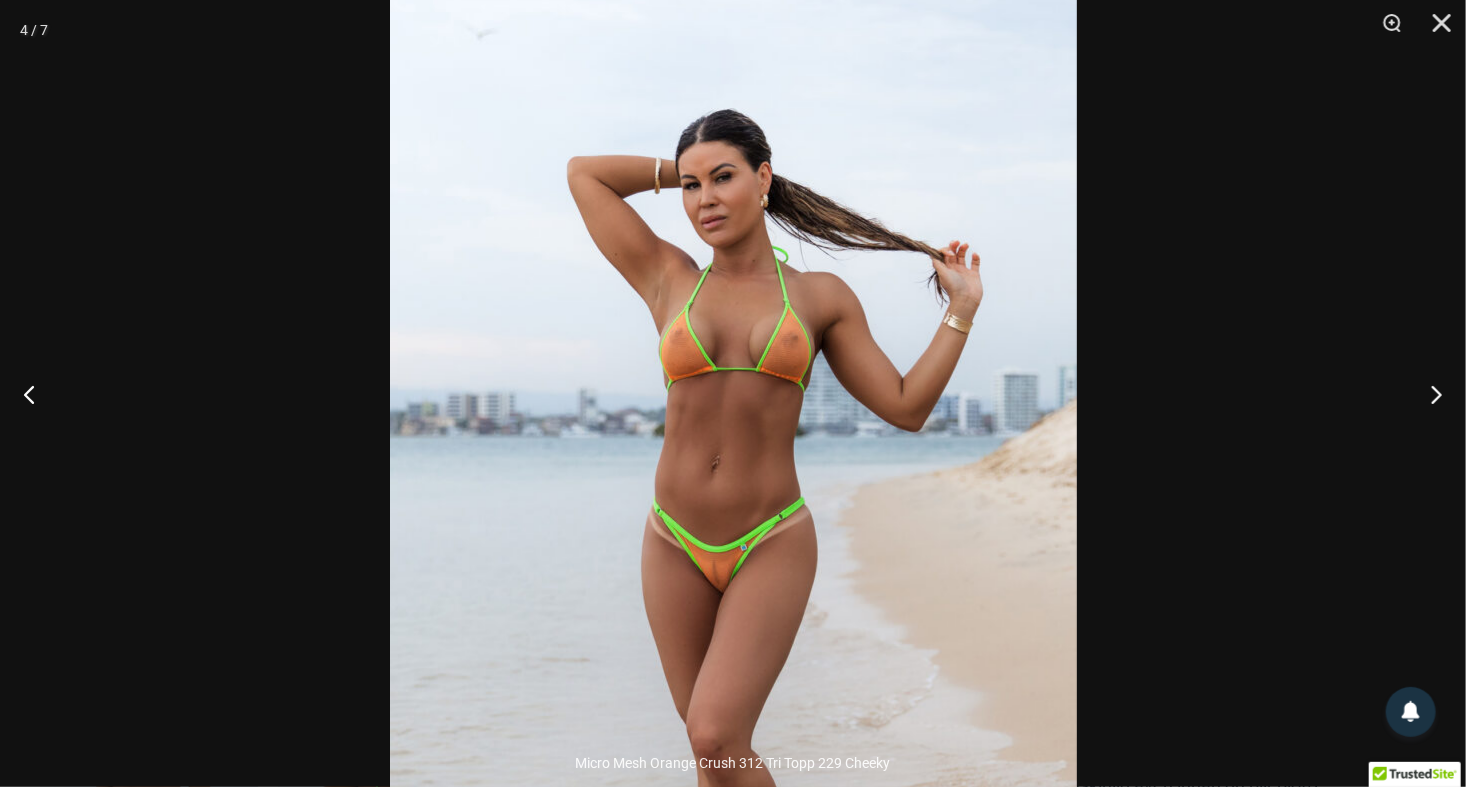 click at bounding box center (733, 511) 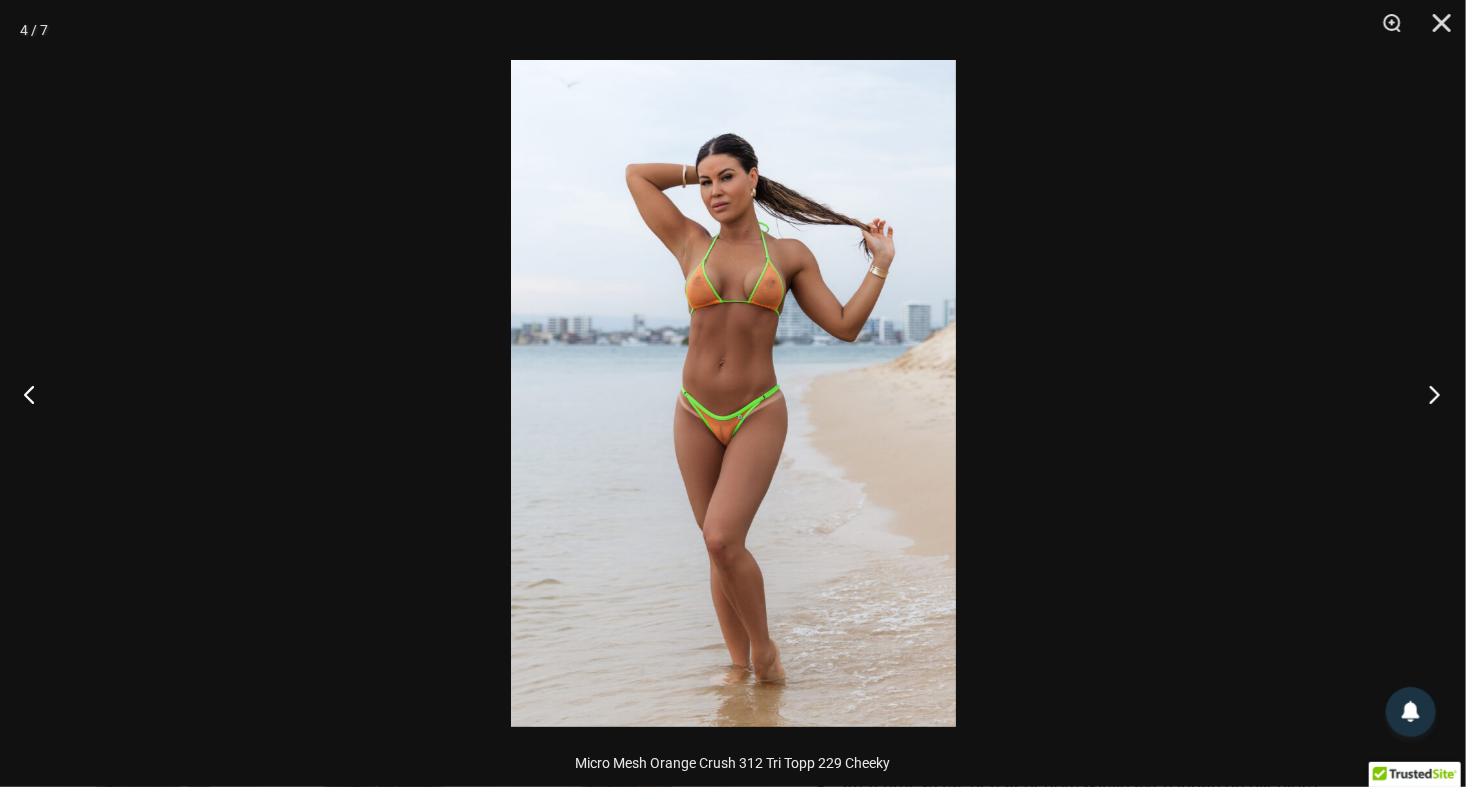 click at bounding box center [1428, 394] 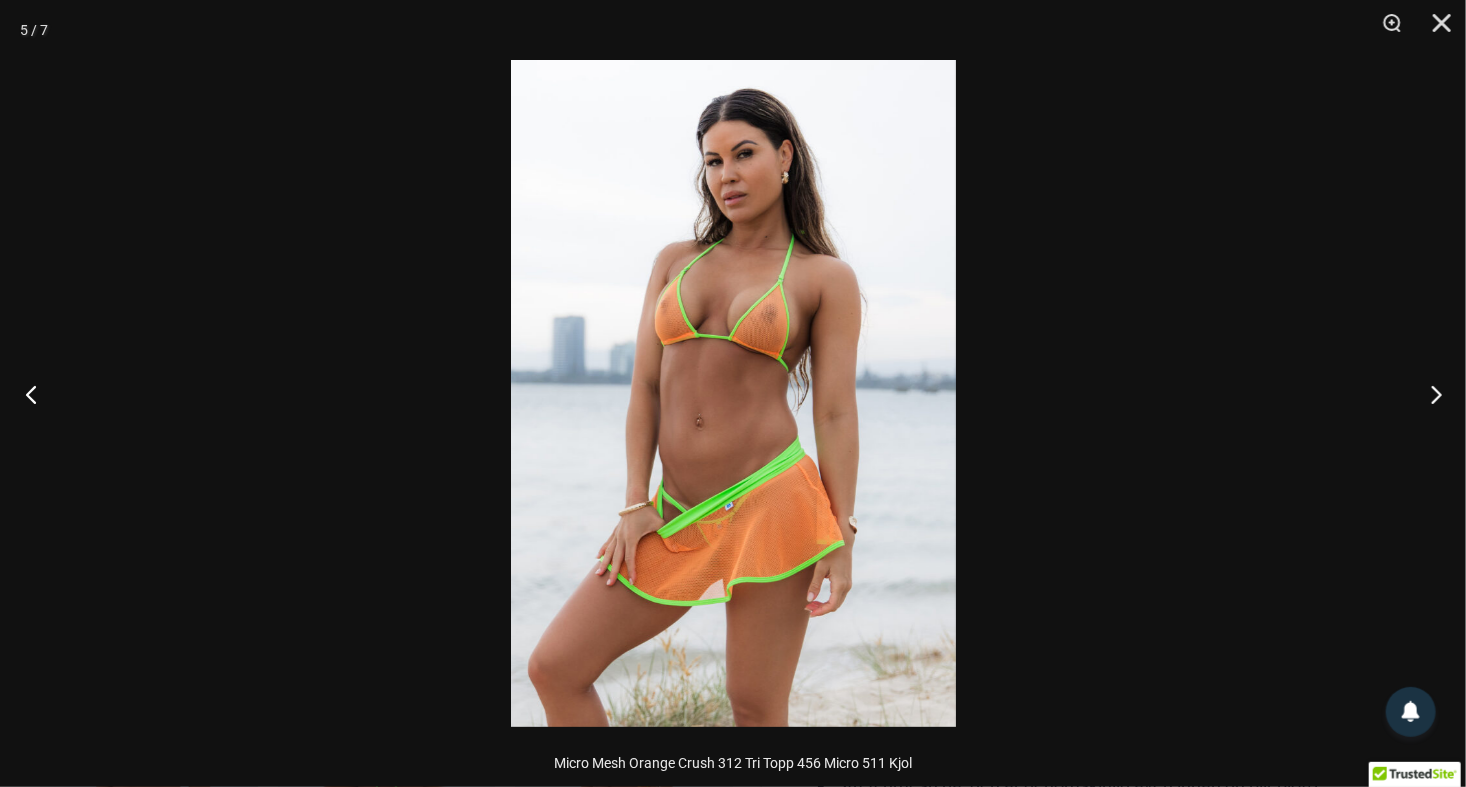 click at bounding box center [37, 394] 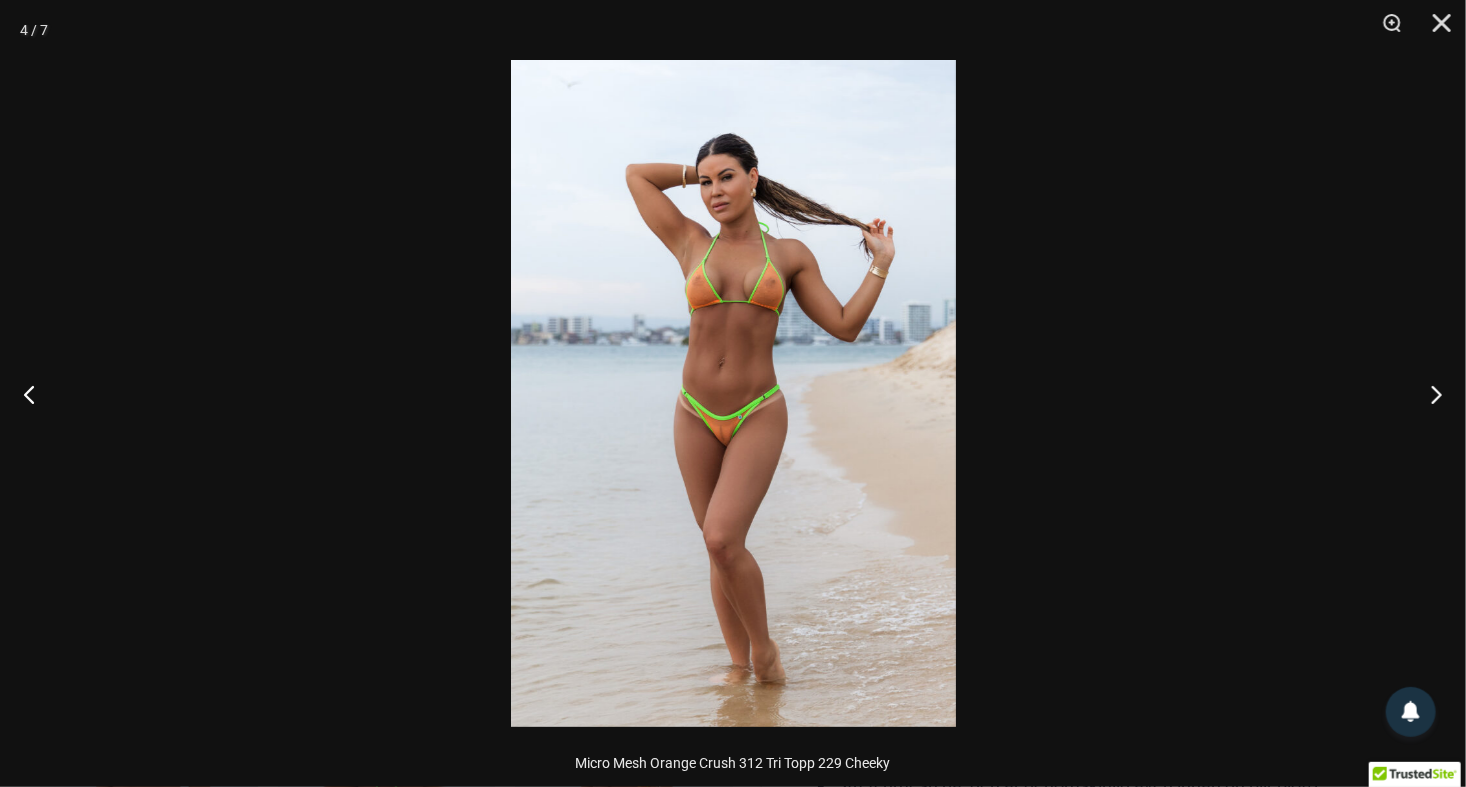 click at bounding box center [733, 393] 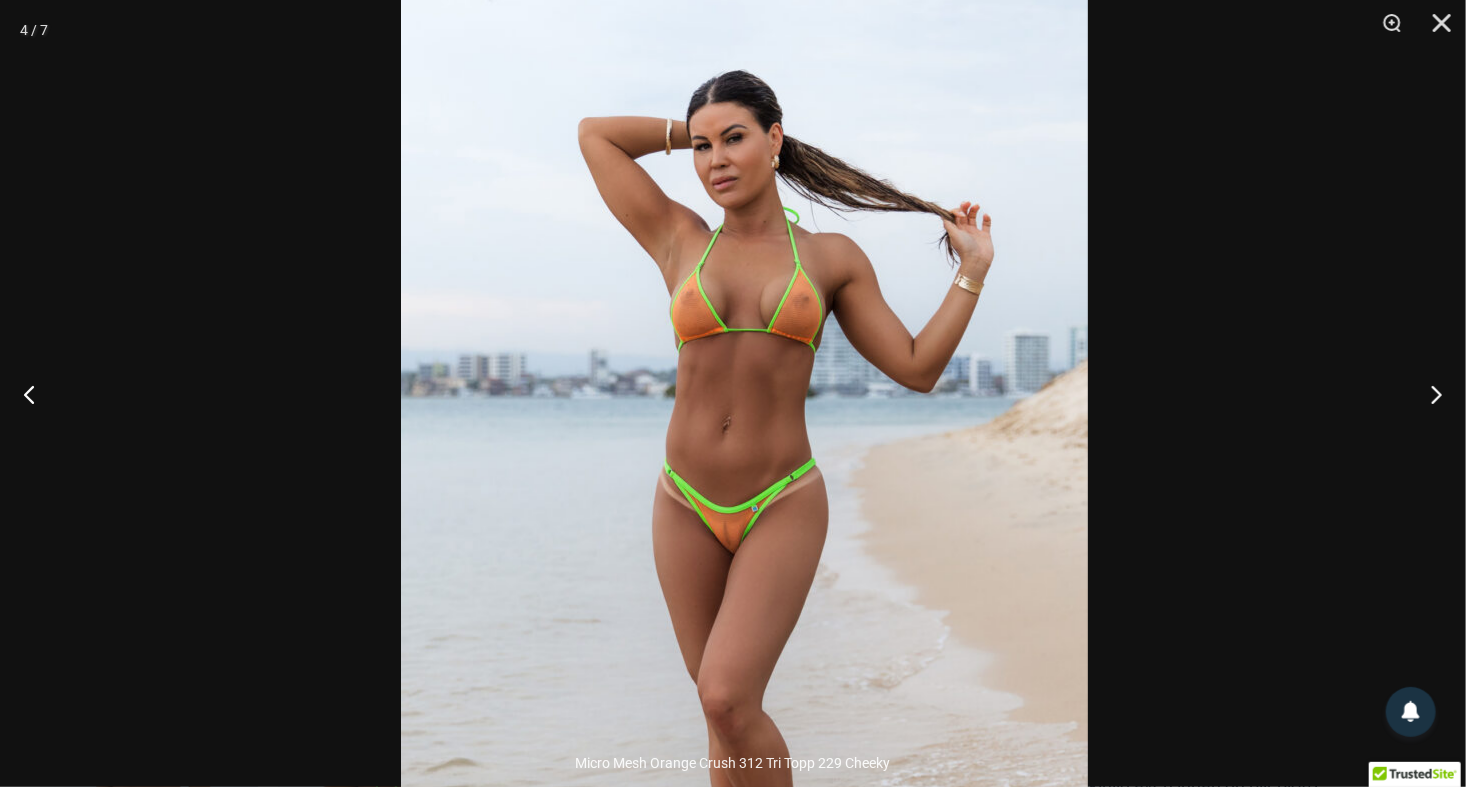 click at bounding box center [744, 472] 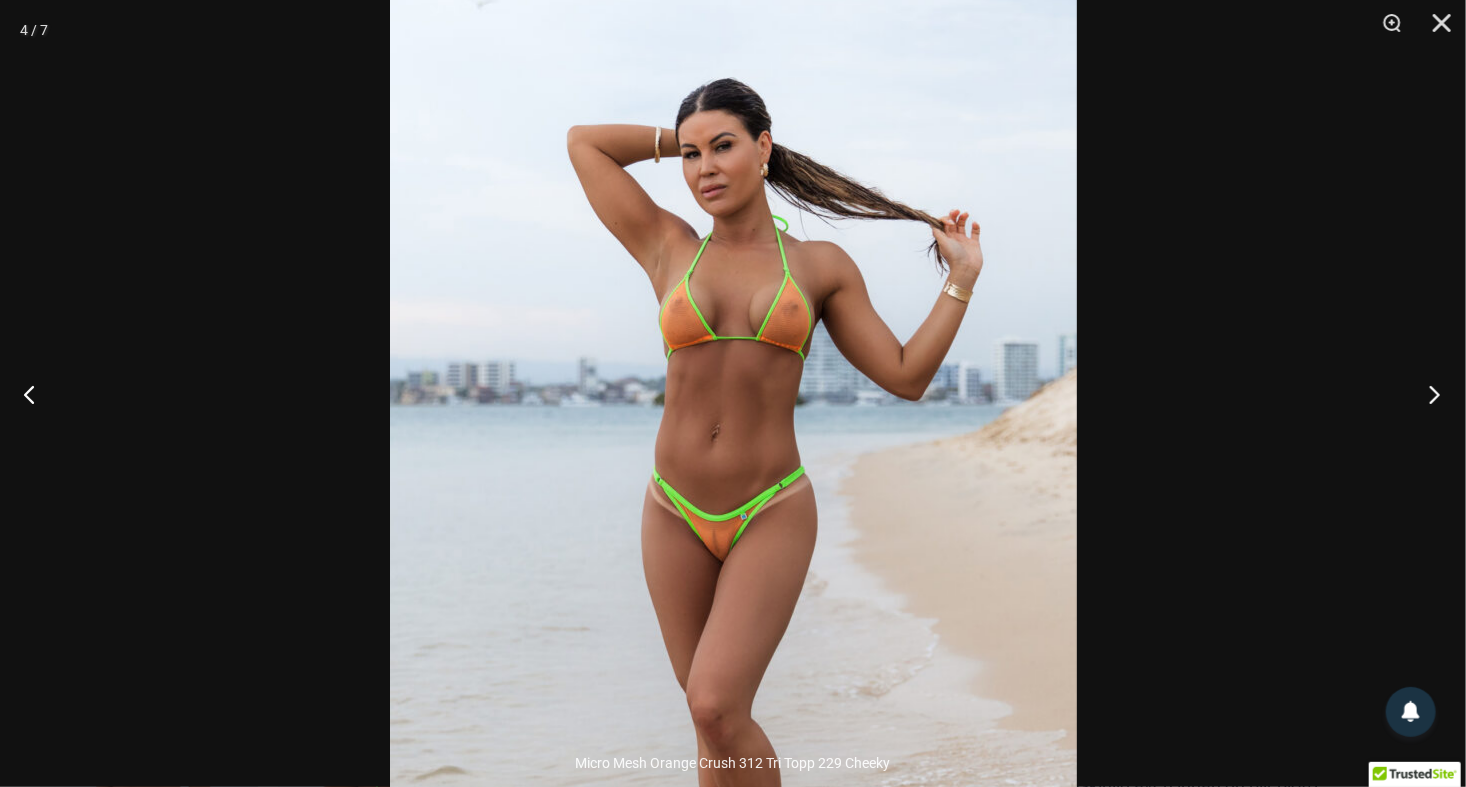 click at bounding box center [1428, 394] 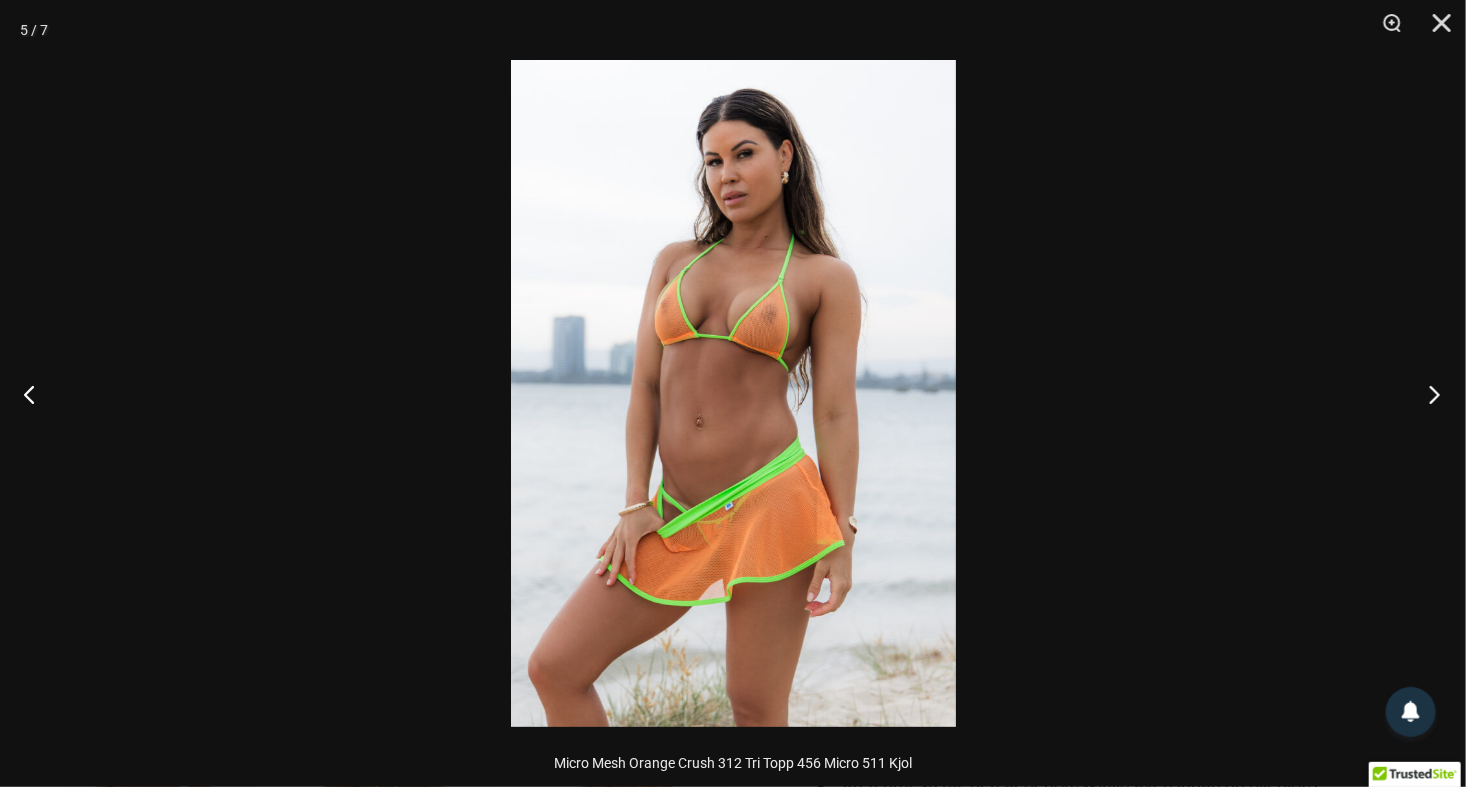 click at bounding box center (1428, 394) 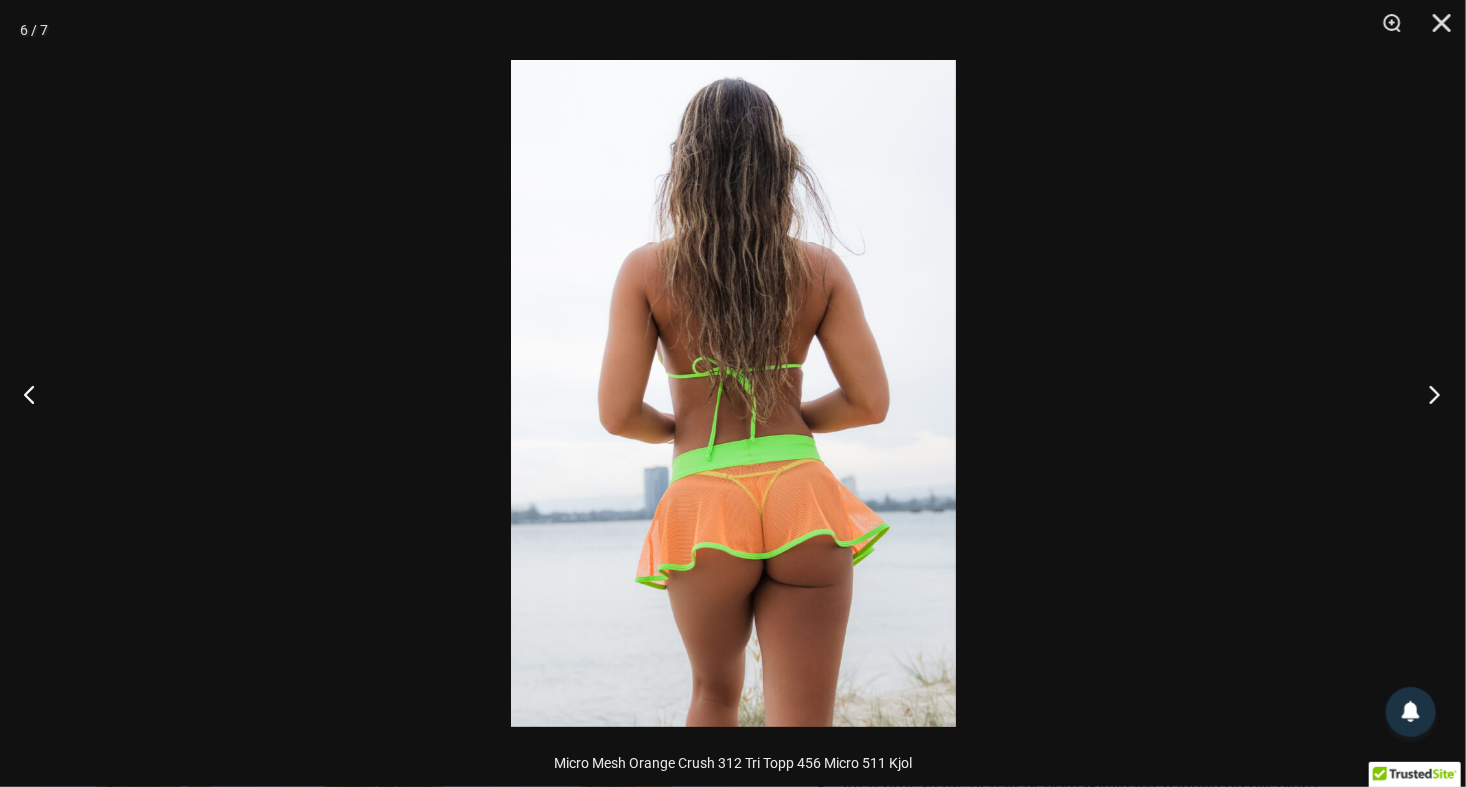 click at bounding box center [1428, 394] 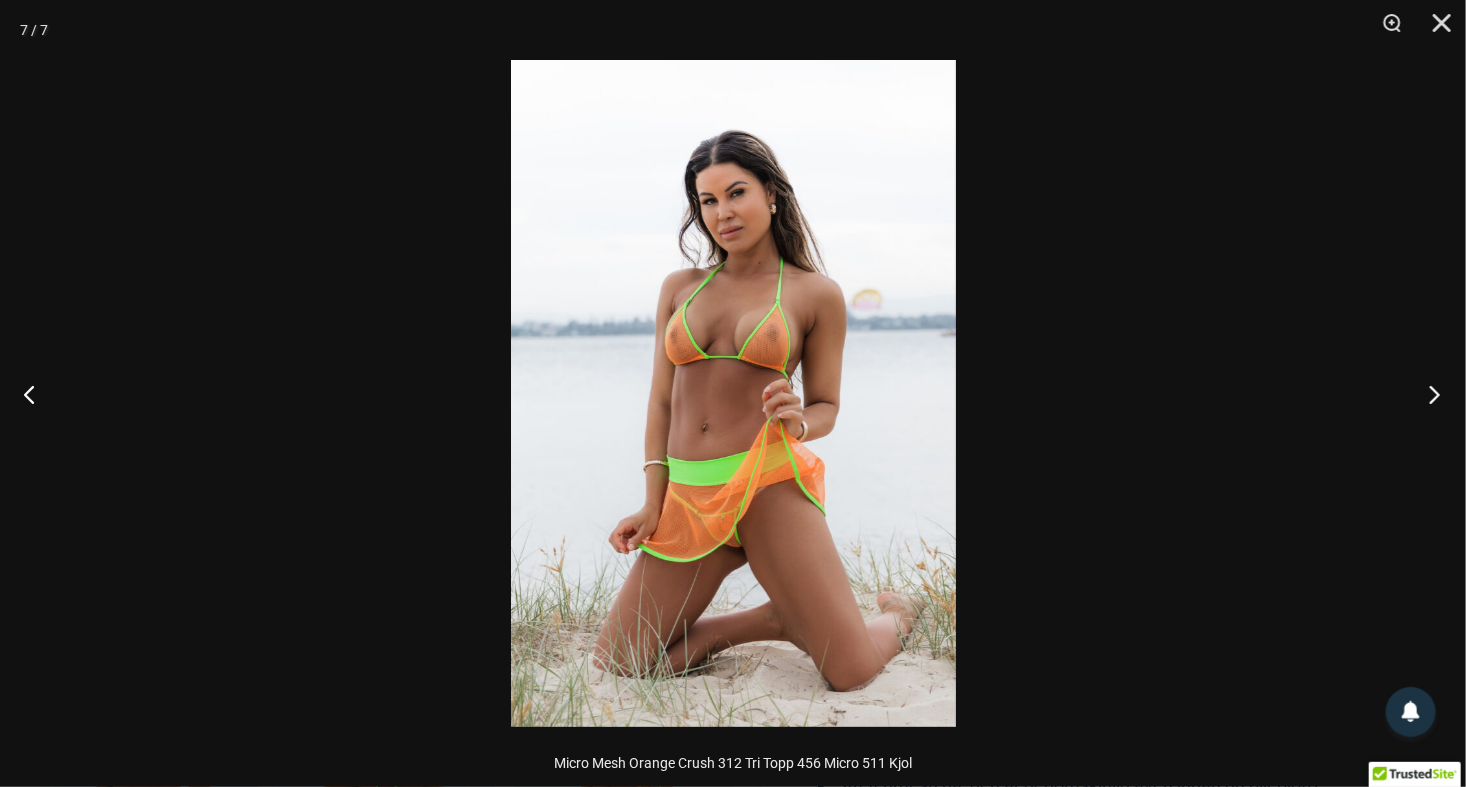 click at bounding box center [1428, 394] 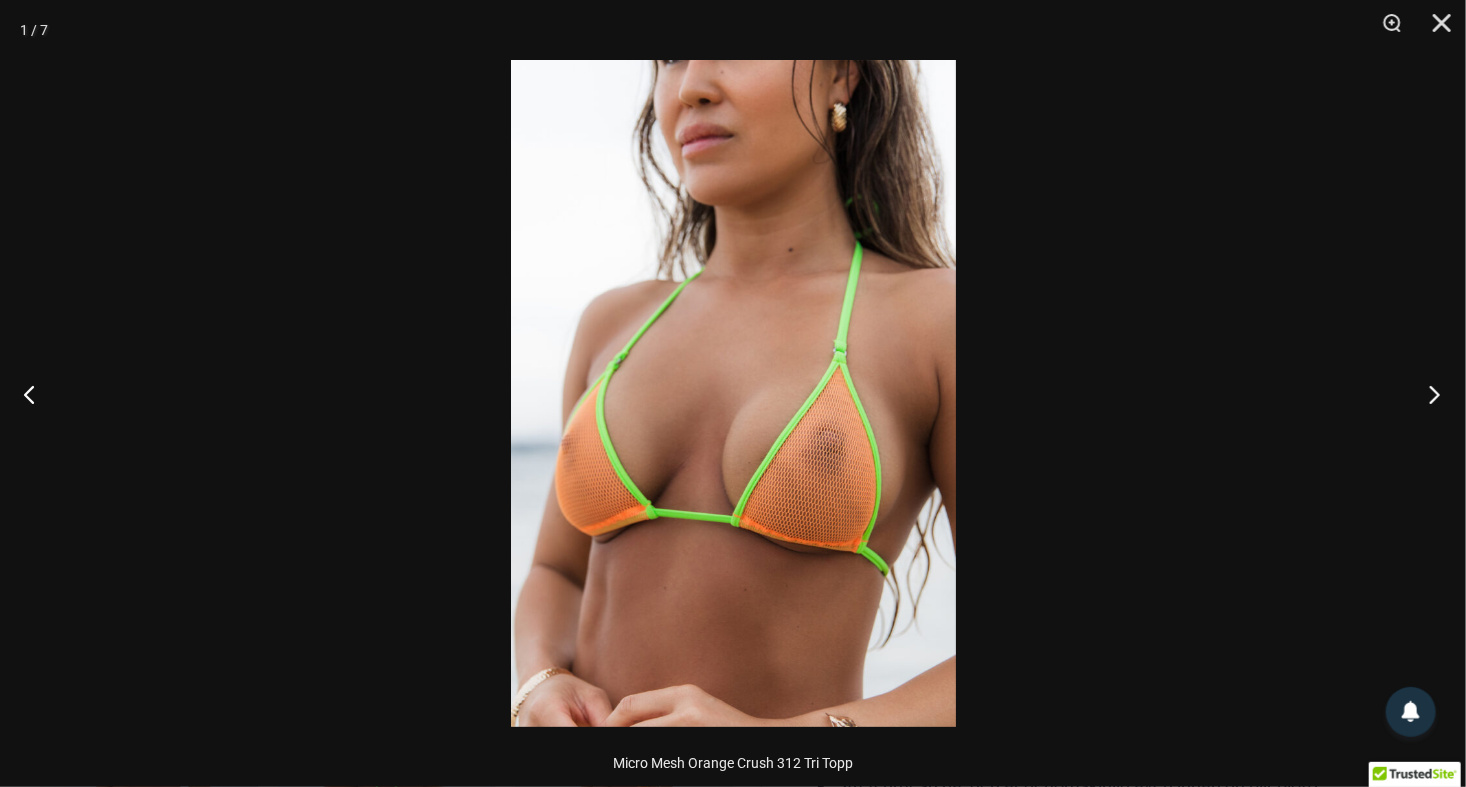 click at bounding box center (1428, 394) 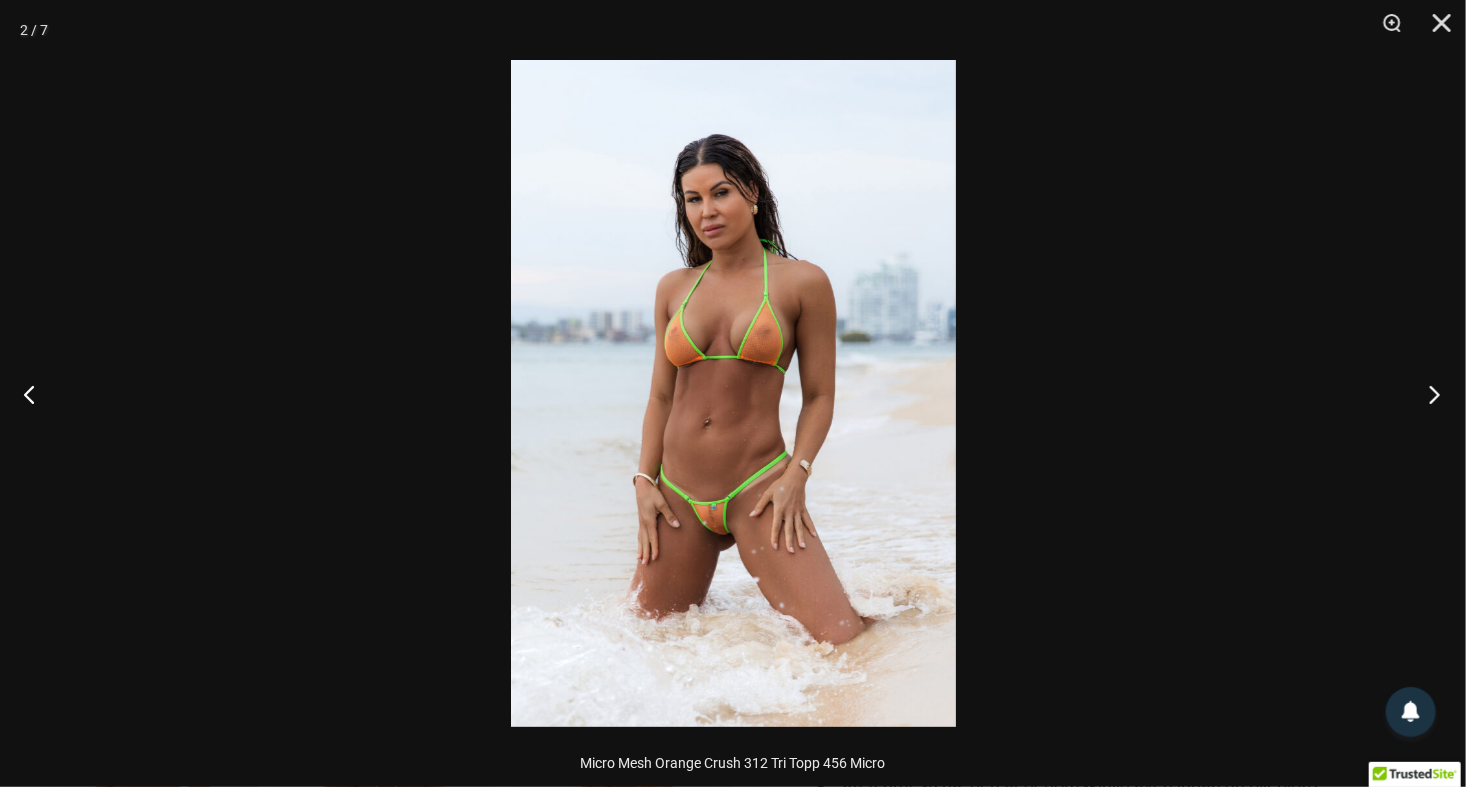 click at bounding box center [1428, 394] 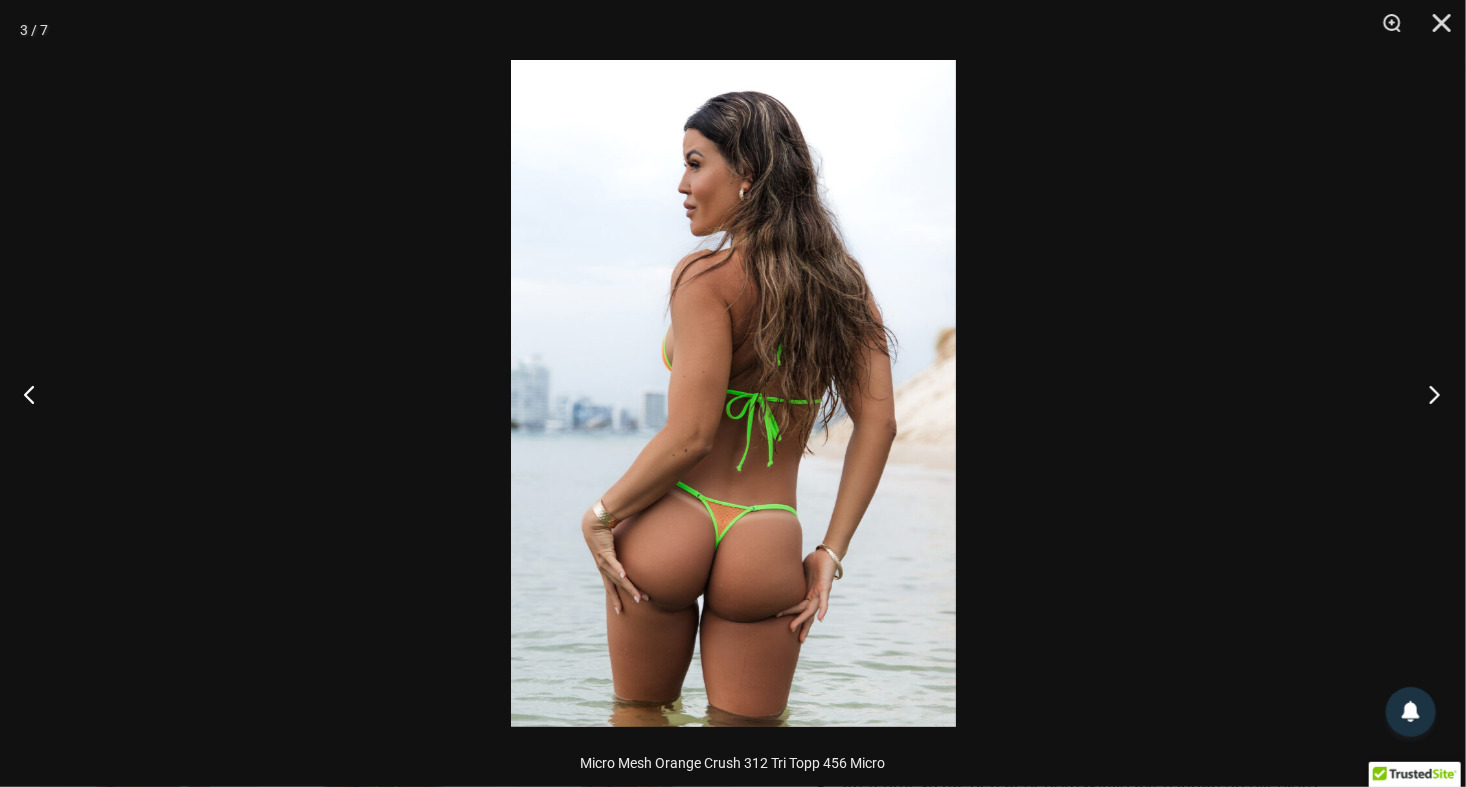 click at bounding box center (1428, 394) 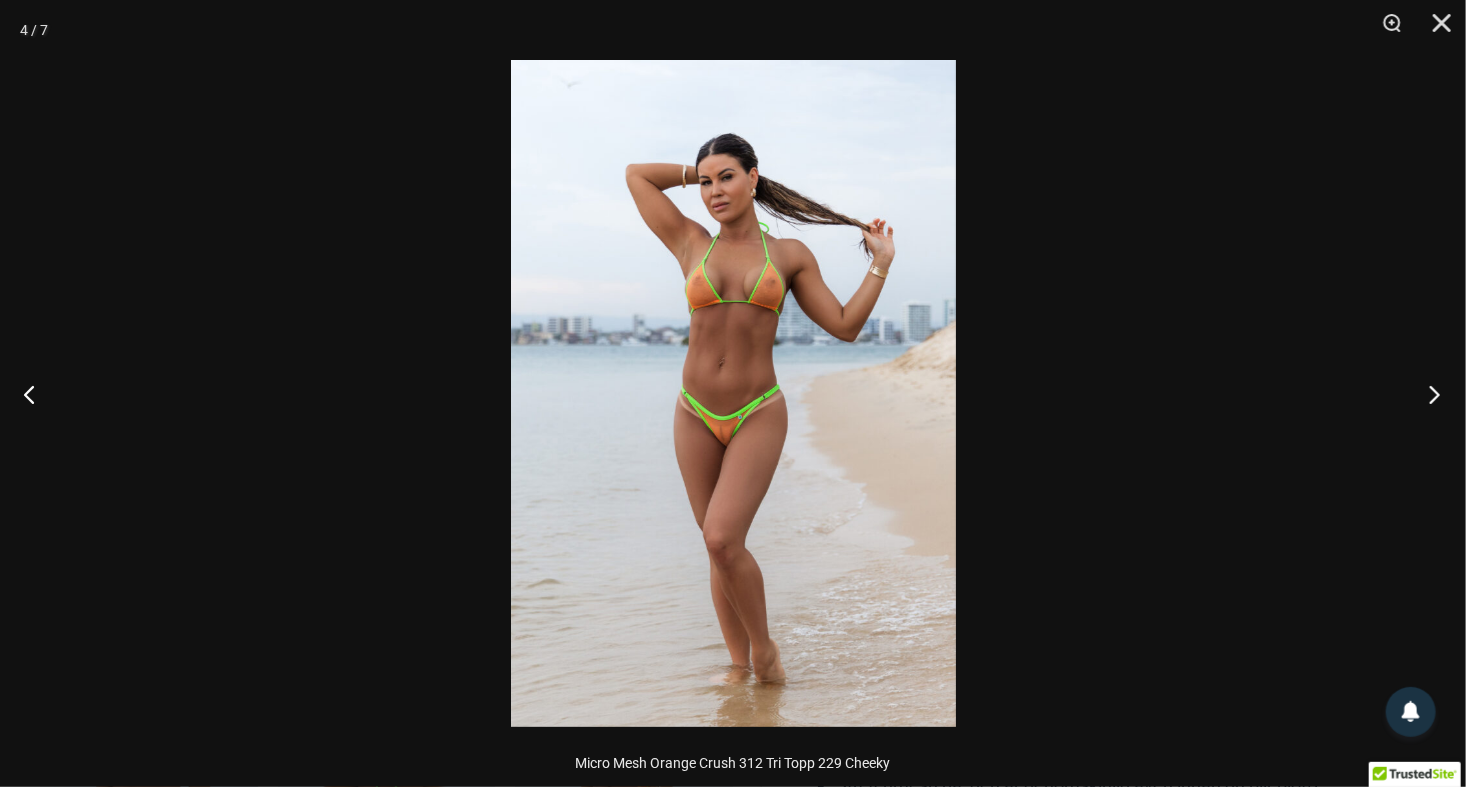 click at bounding box center [1428, 394] 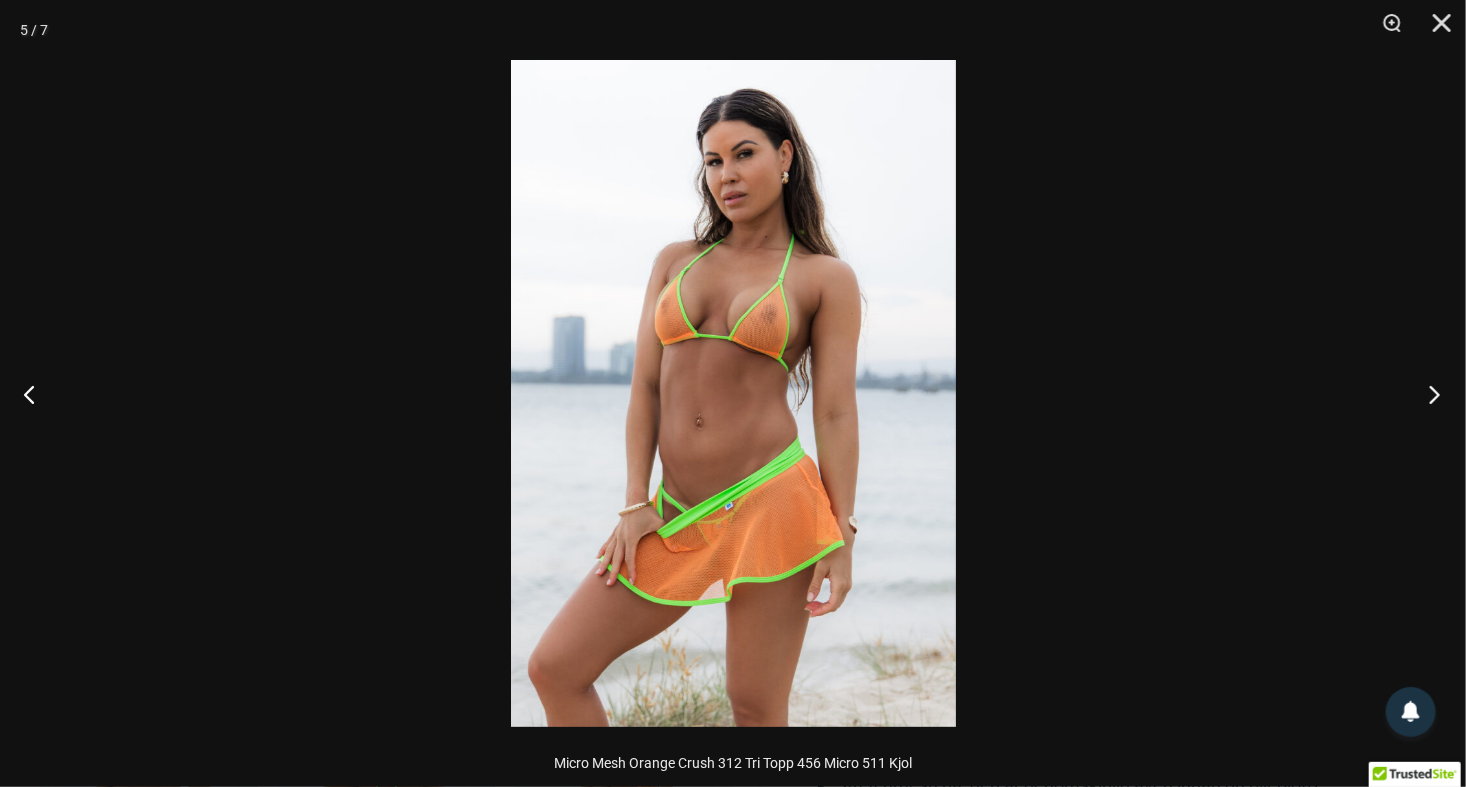 click at bounding box center (1428, 394) 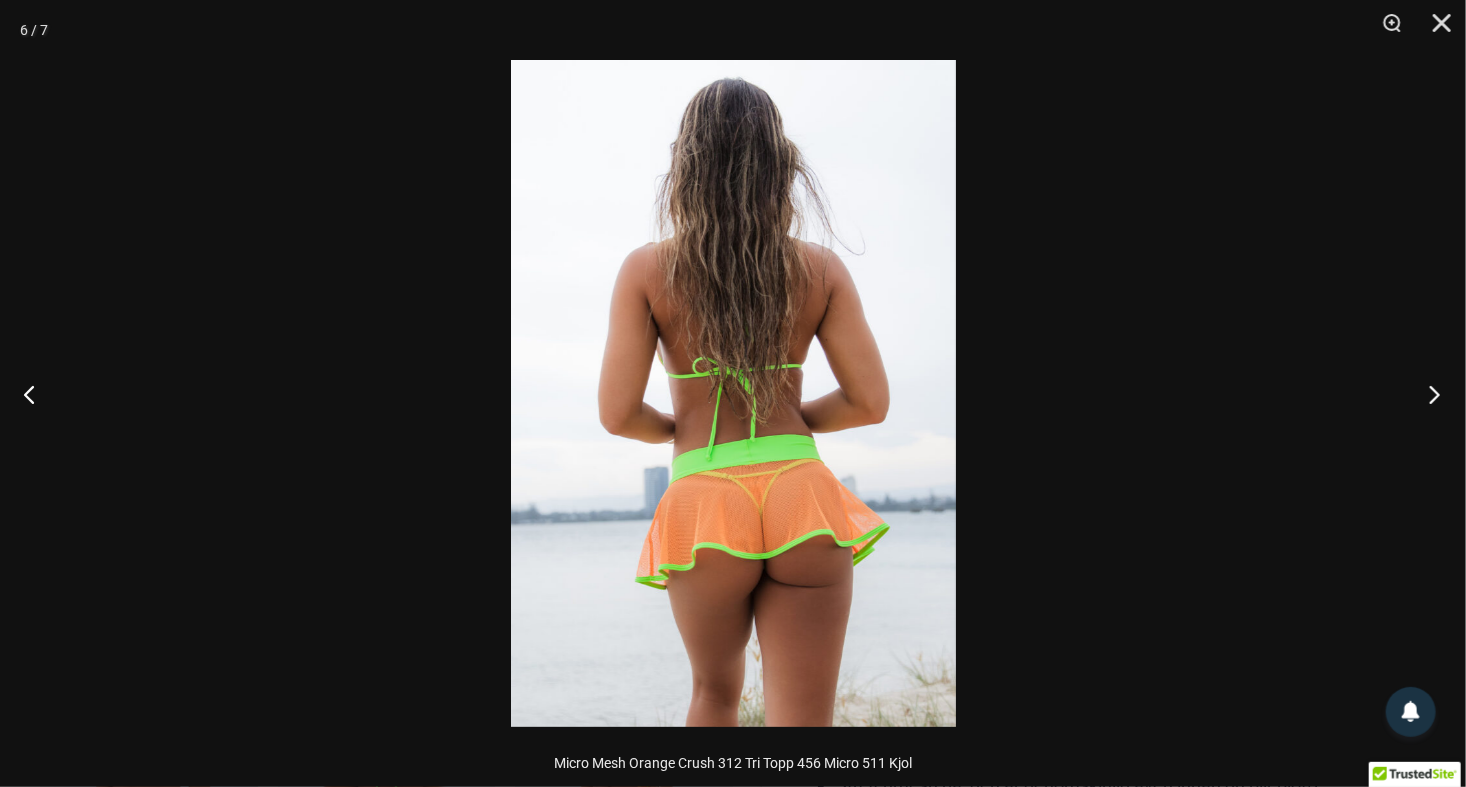 click at bounding box center [1428, 394] 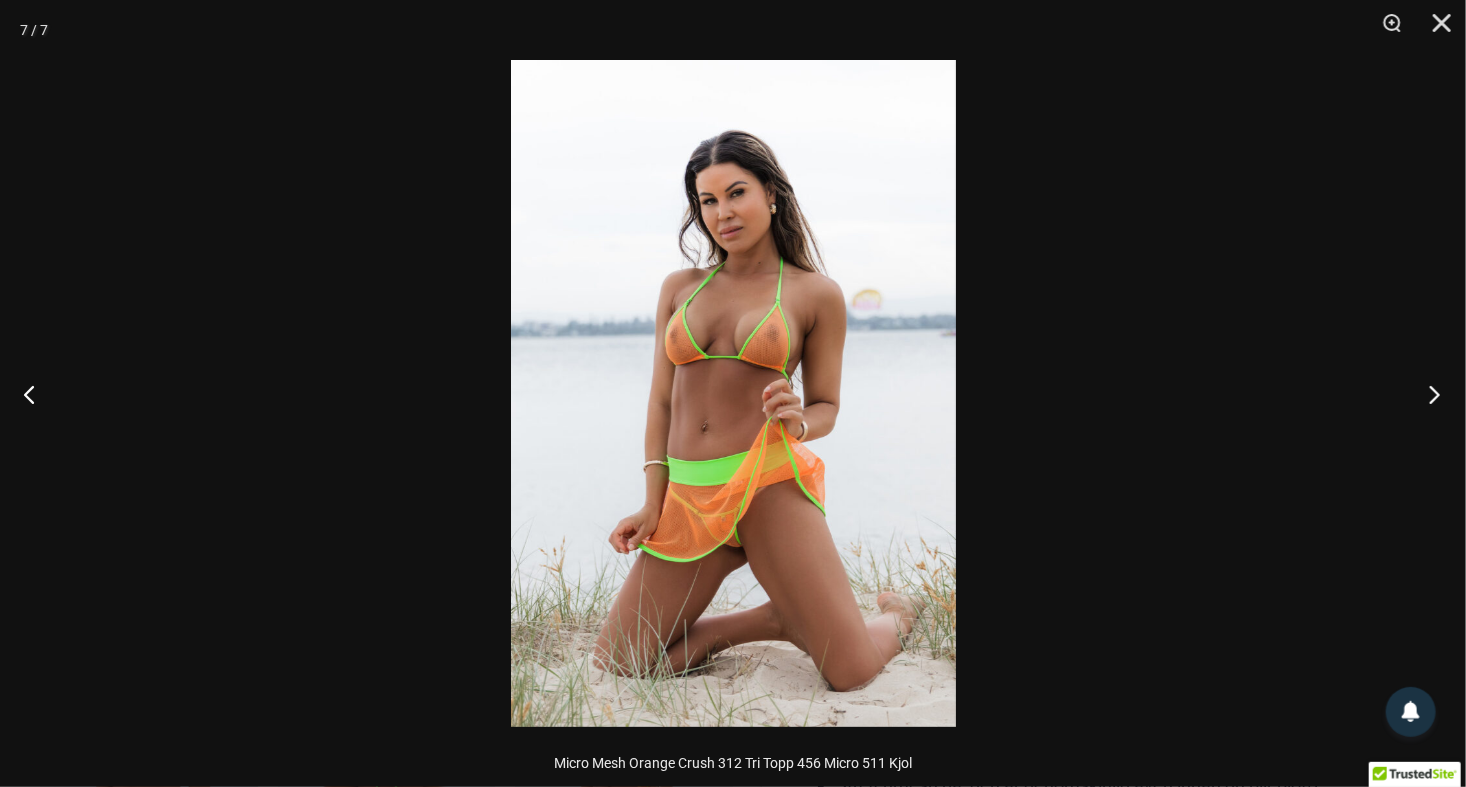 click at bounding box center [1428, 394] 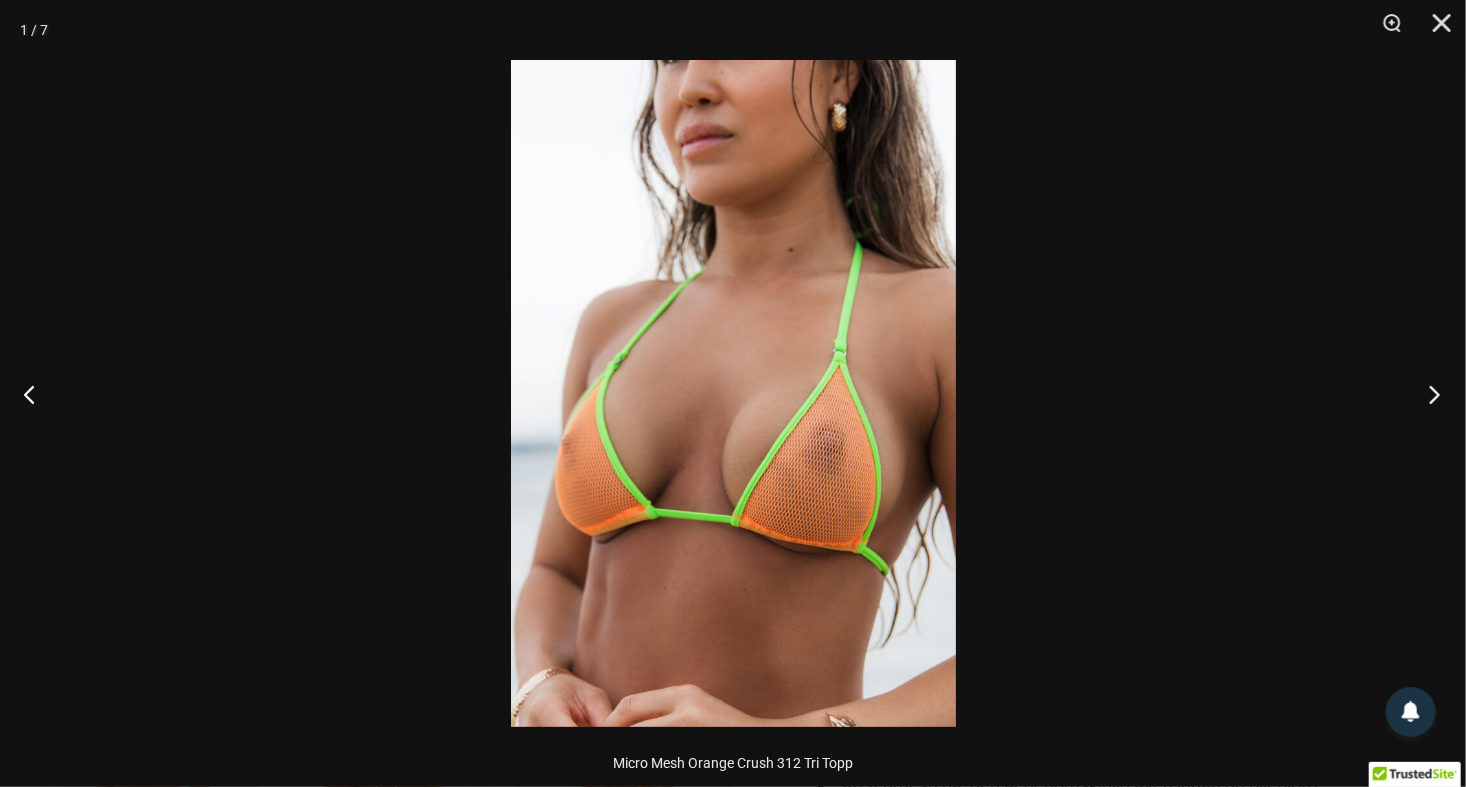 click at bounding box center [1428, 394] 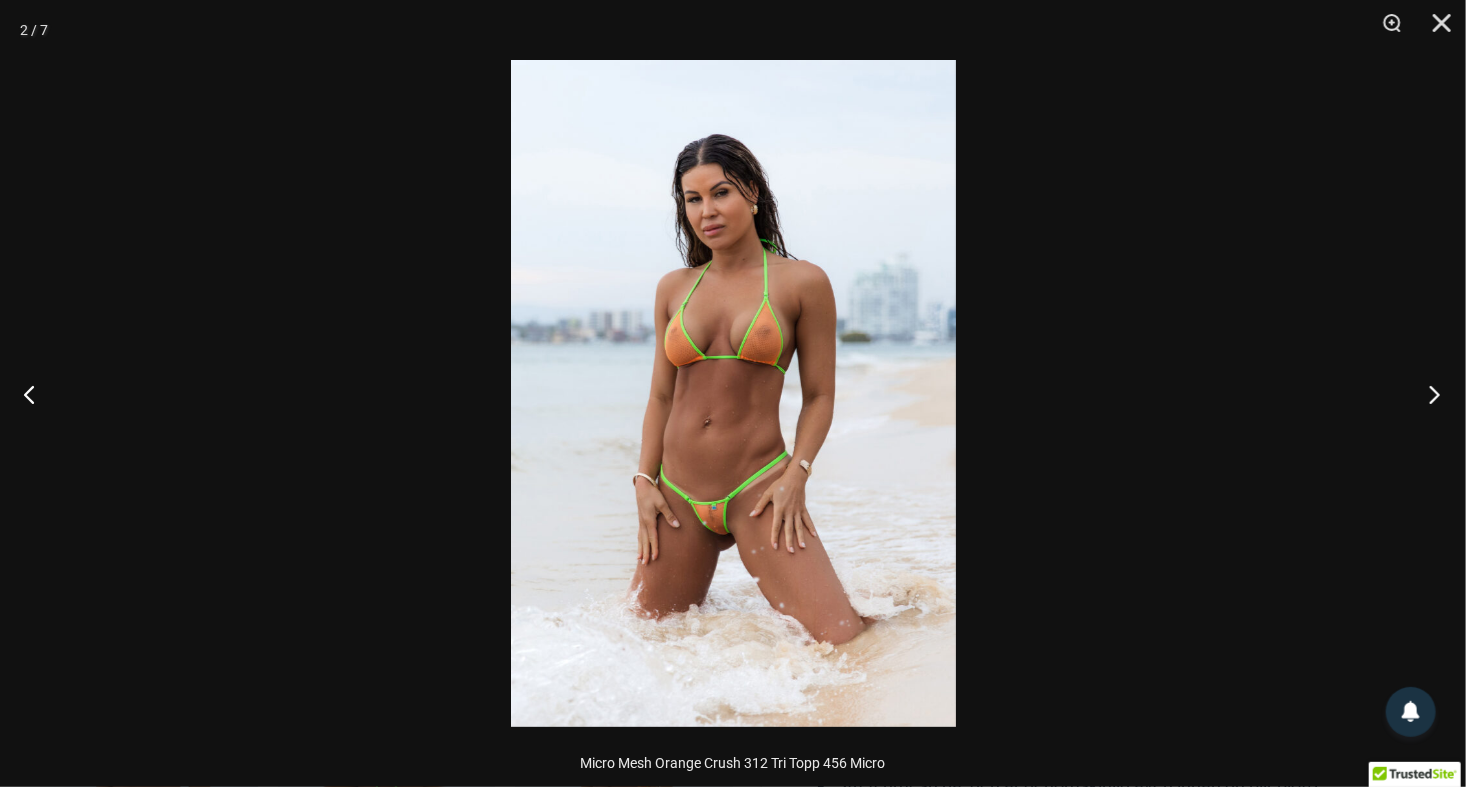 click at bounding box center [1428, 394] 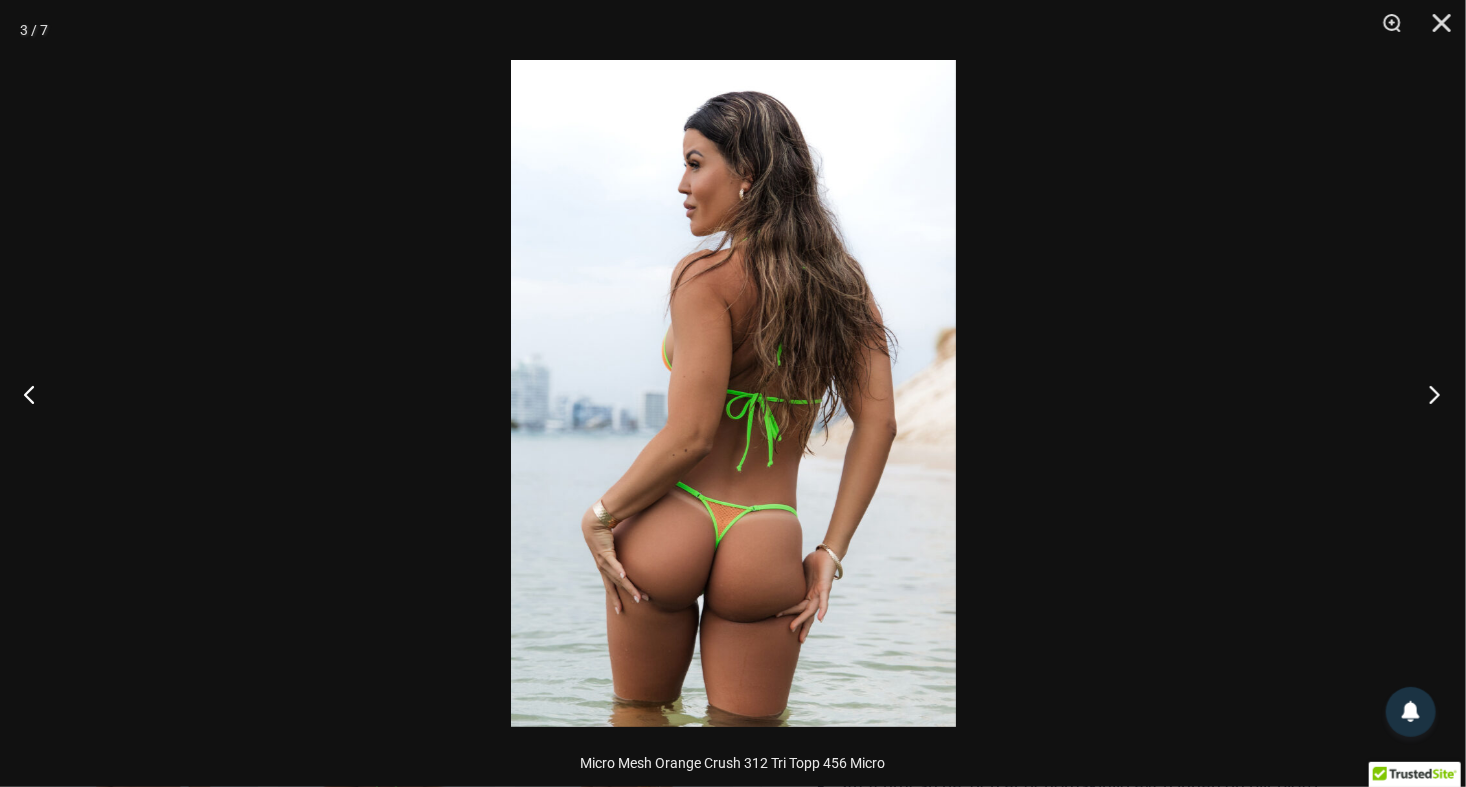 click at bounding box center [1428, 394] 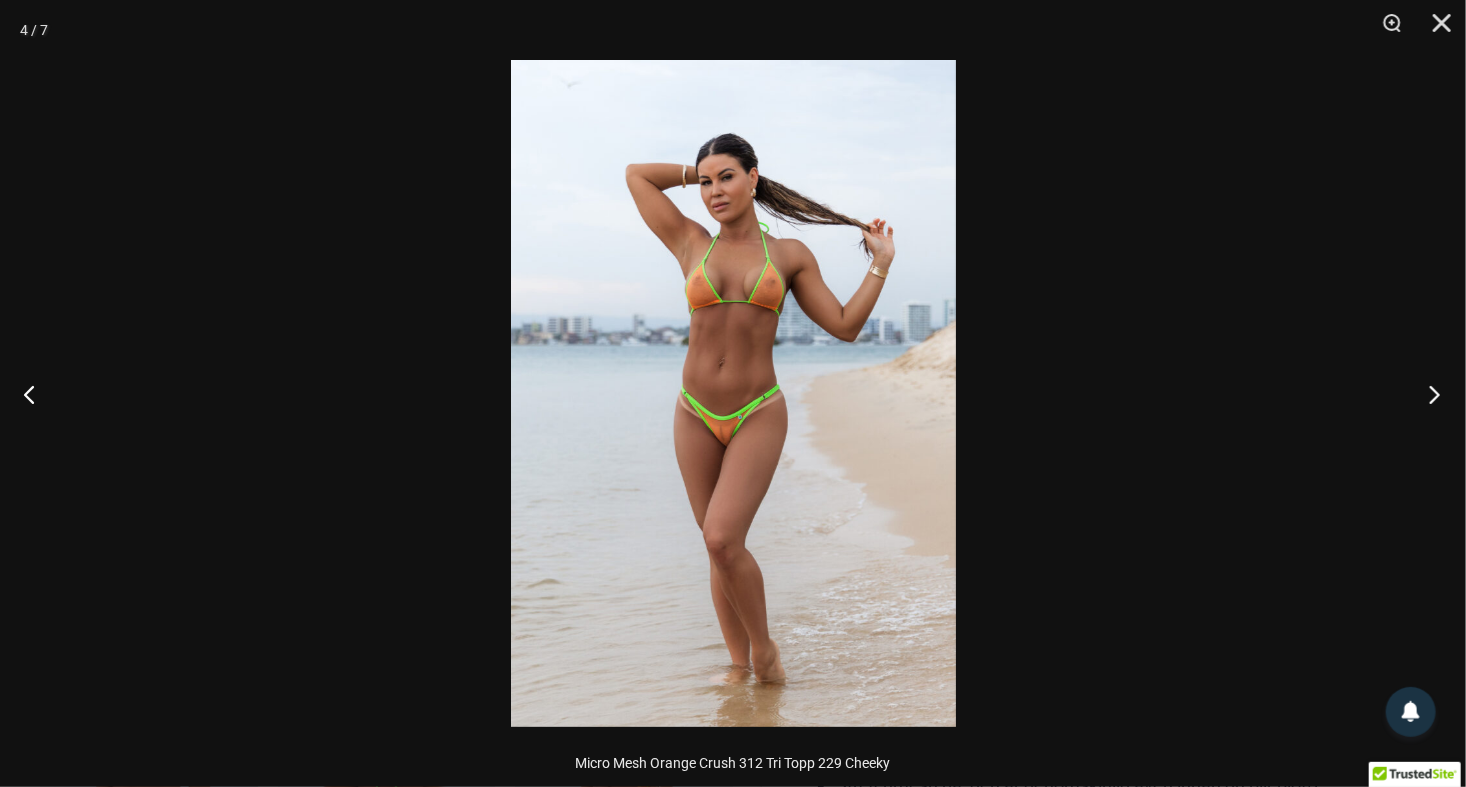 click at bounding box center [1428, 394] 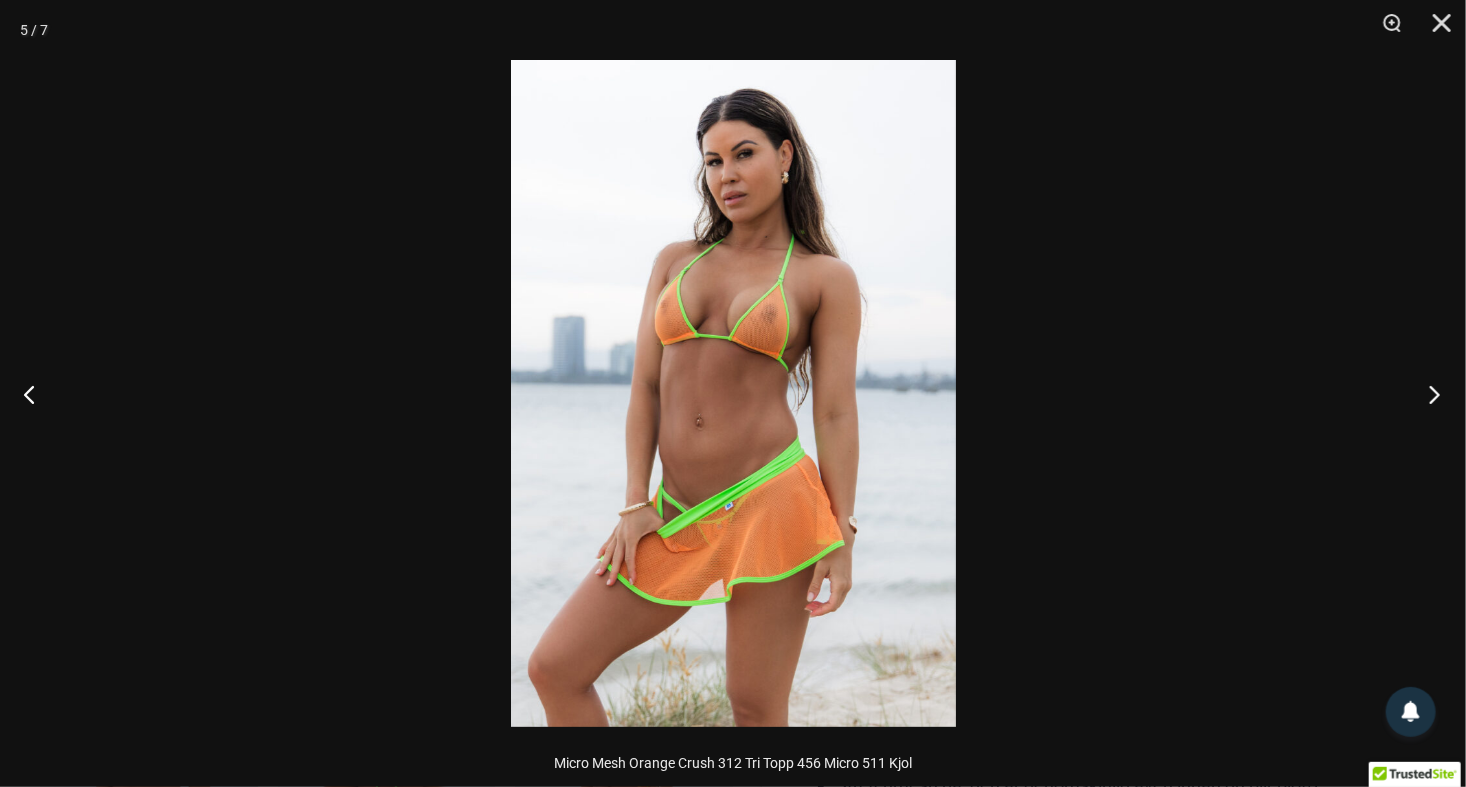 click at bounding box center [1428, 394] 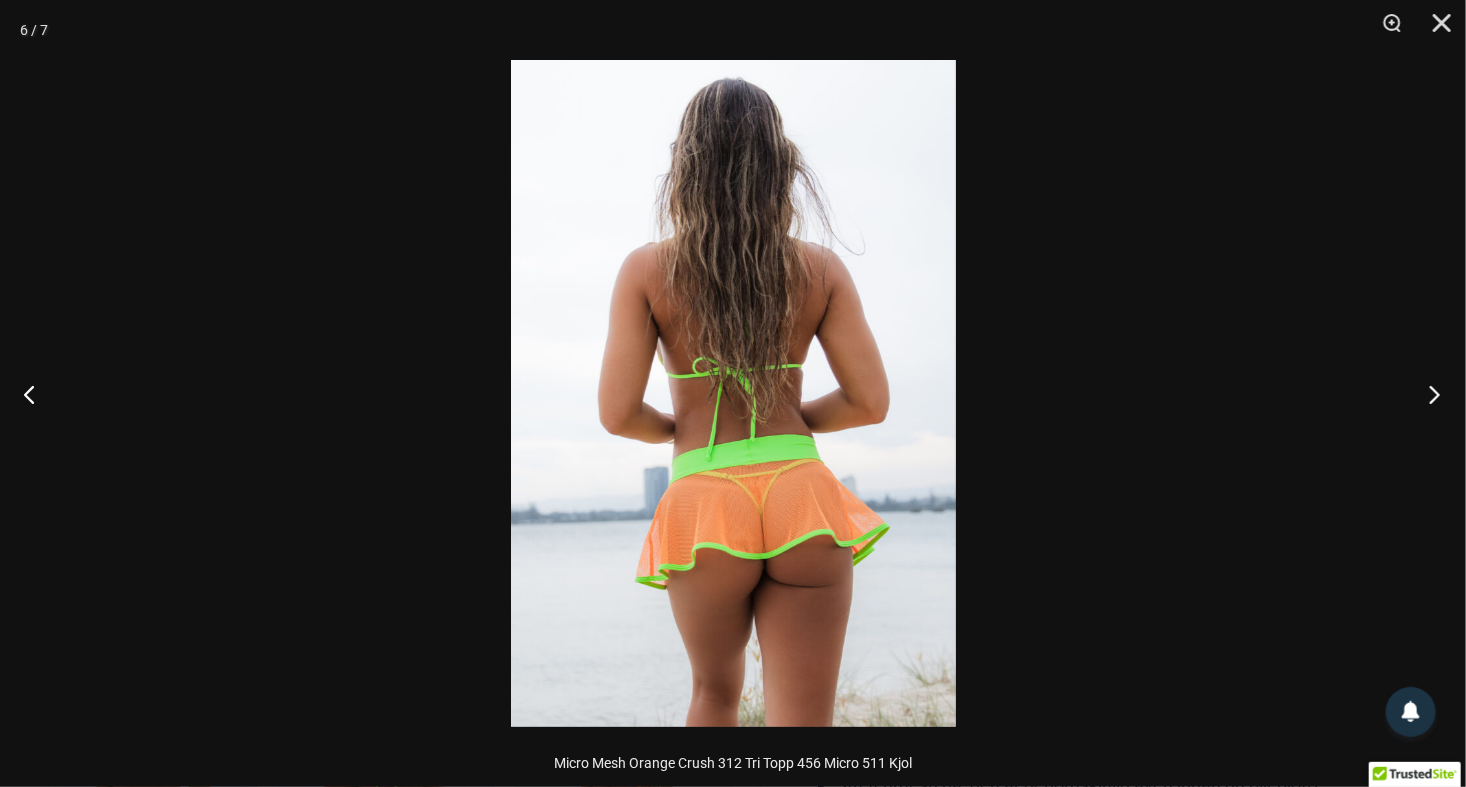 click at bounding box center (1428, 394) 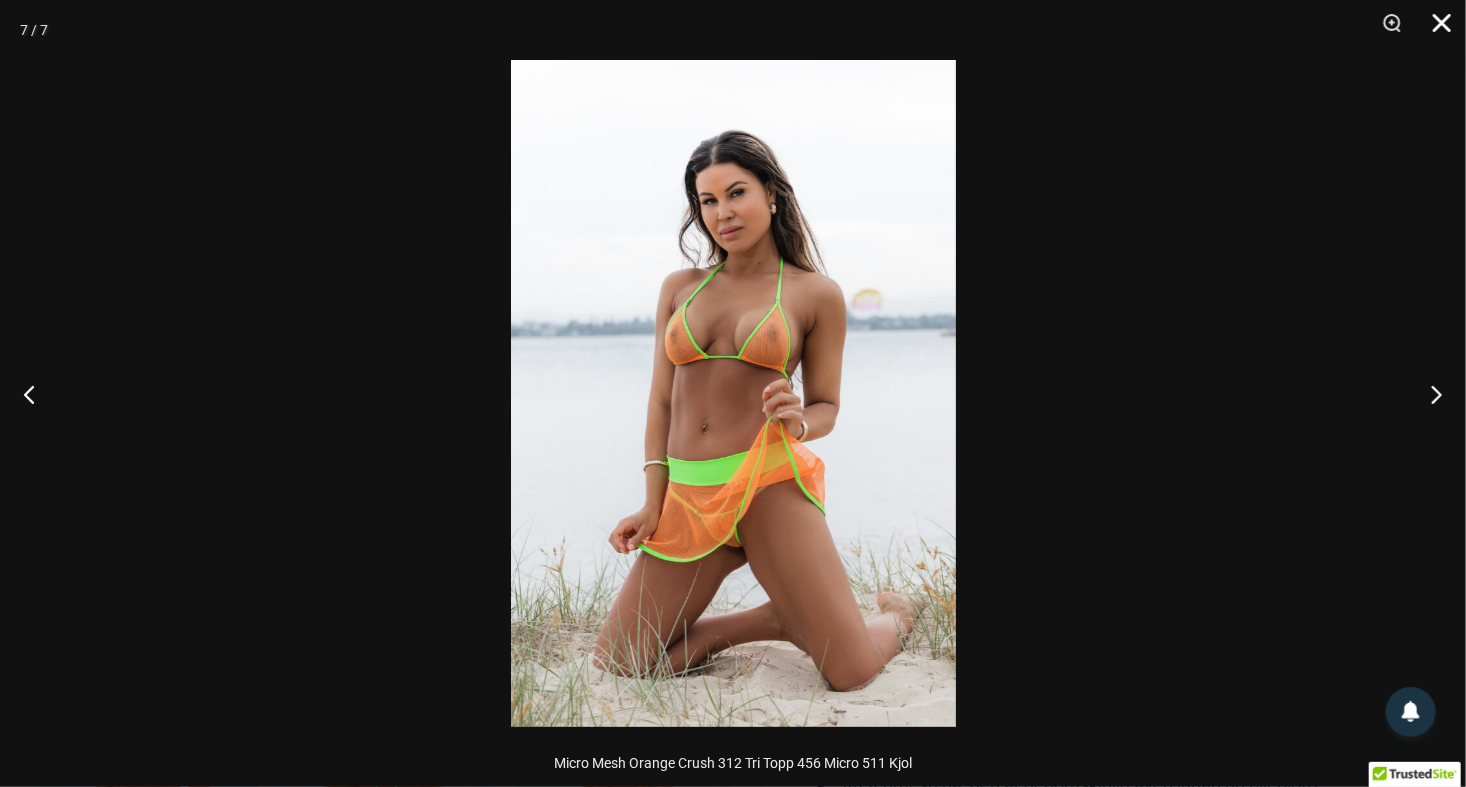 click at bounding box center [1435, 30] 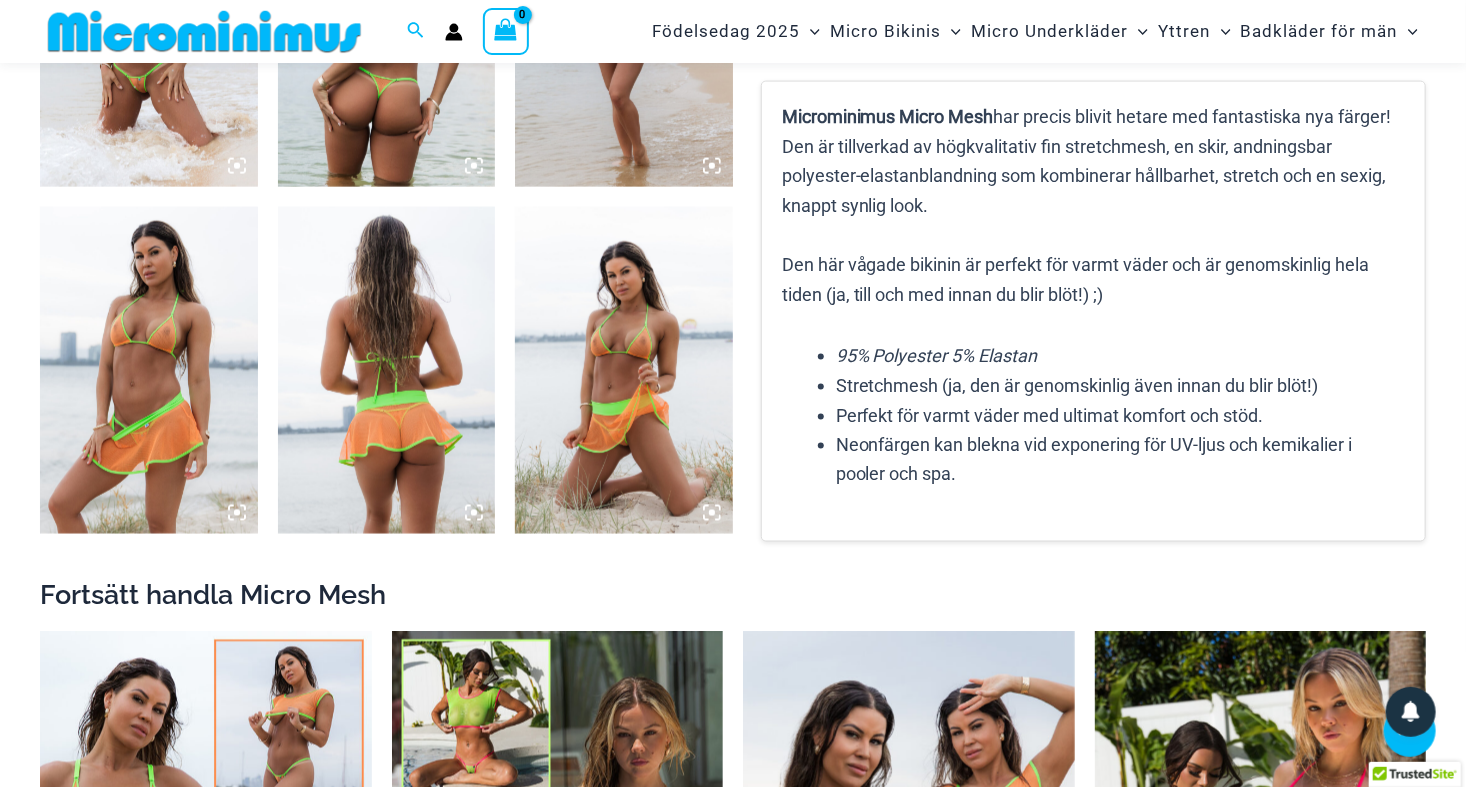 scroll, scrollTop: 1382, scrollLeft: 0, axis: vertical 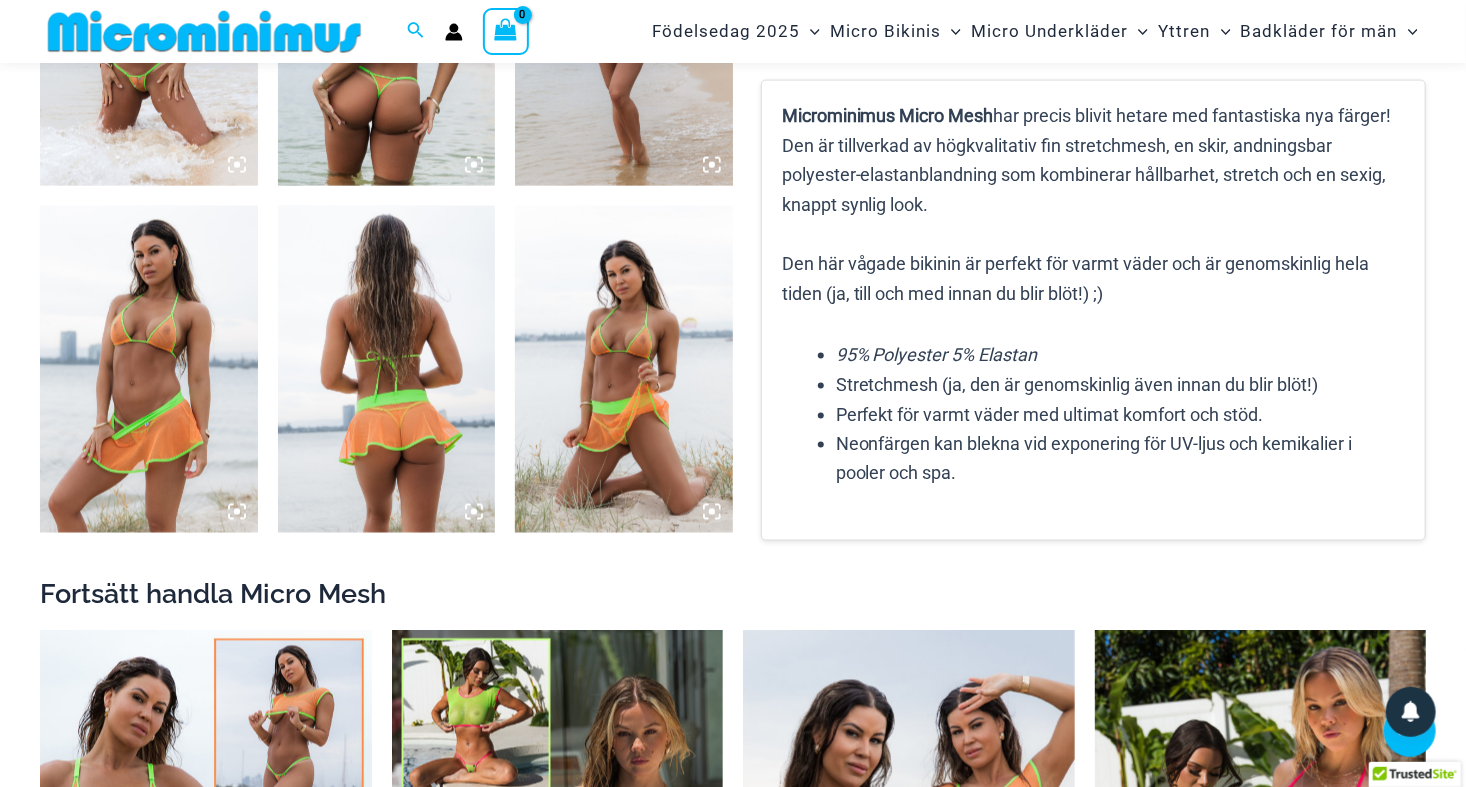 click at bounding box center (624, 369) 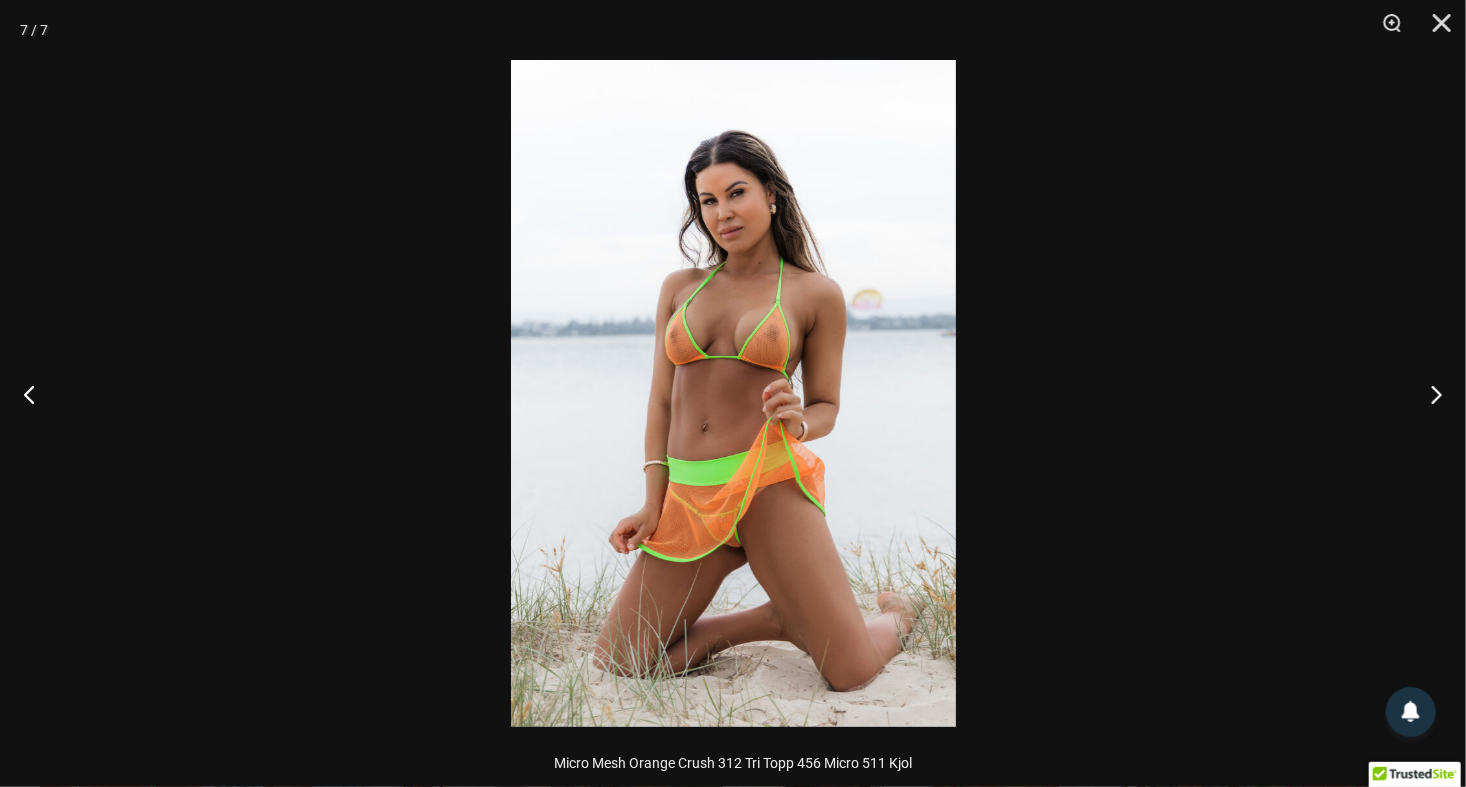 click at bounding box center (733, 393) 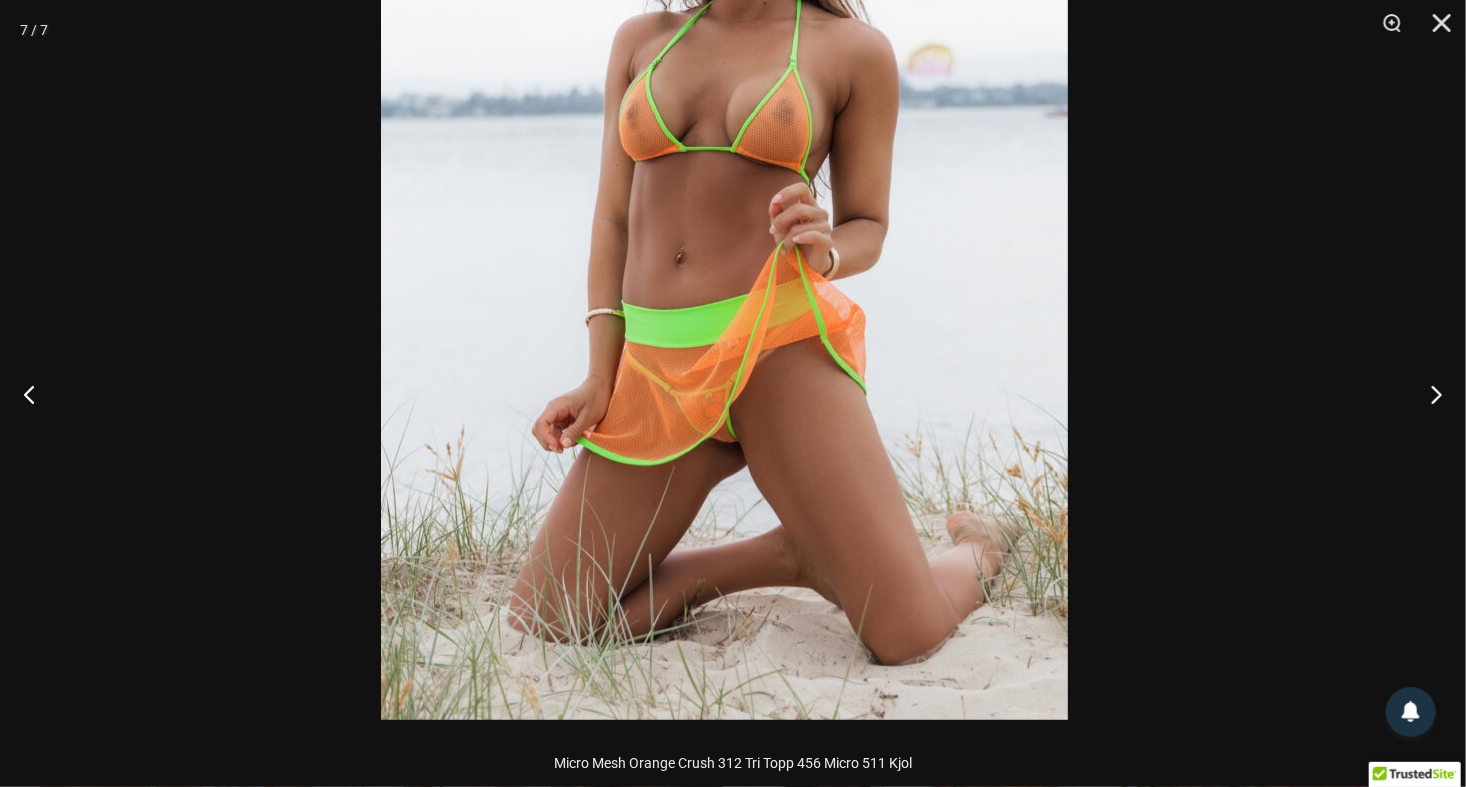 click at bounding box center [724, 205] 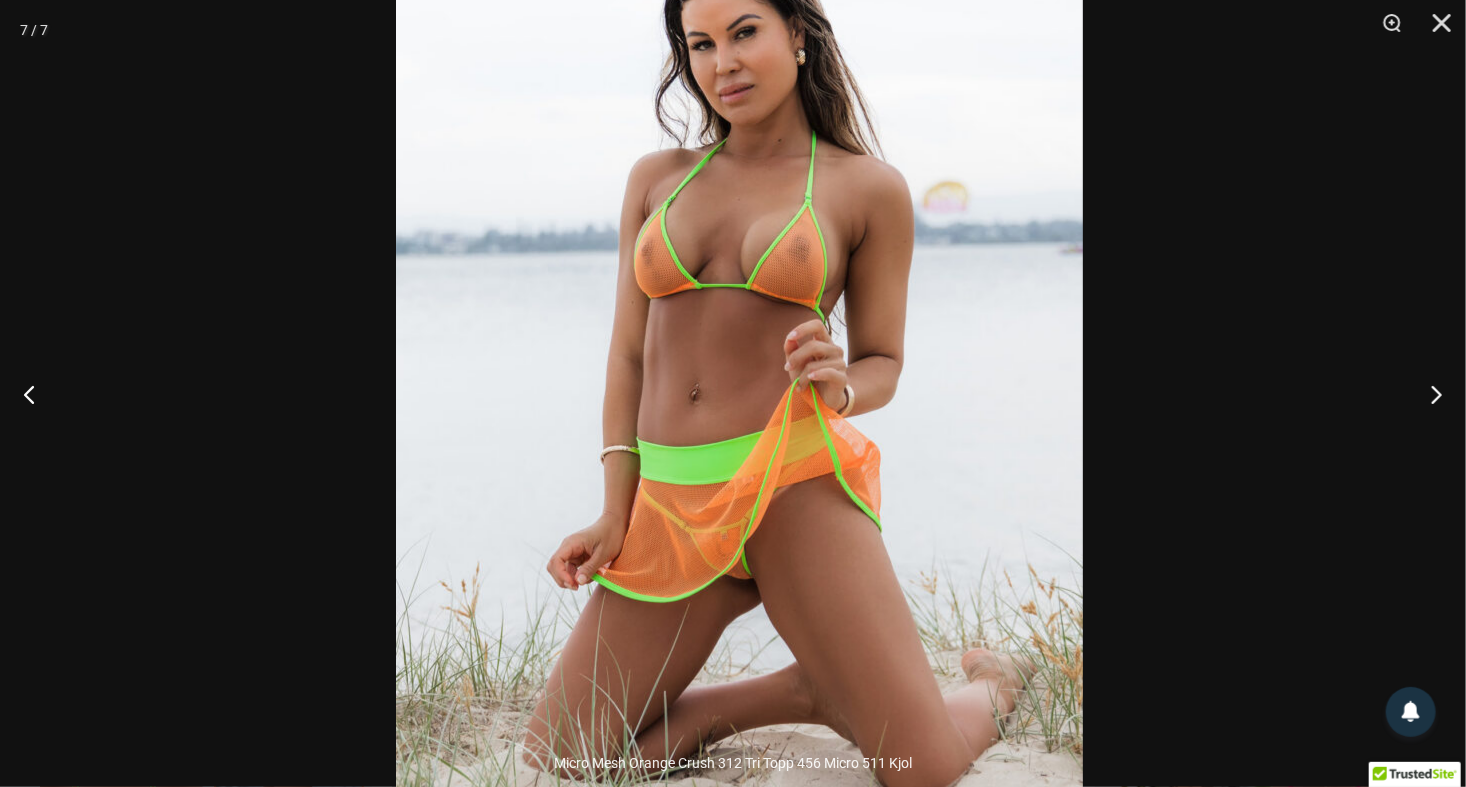 click at bounding box center [739, 342] 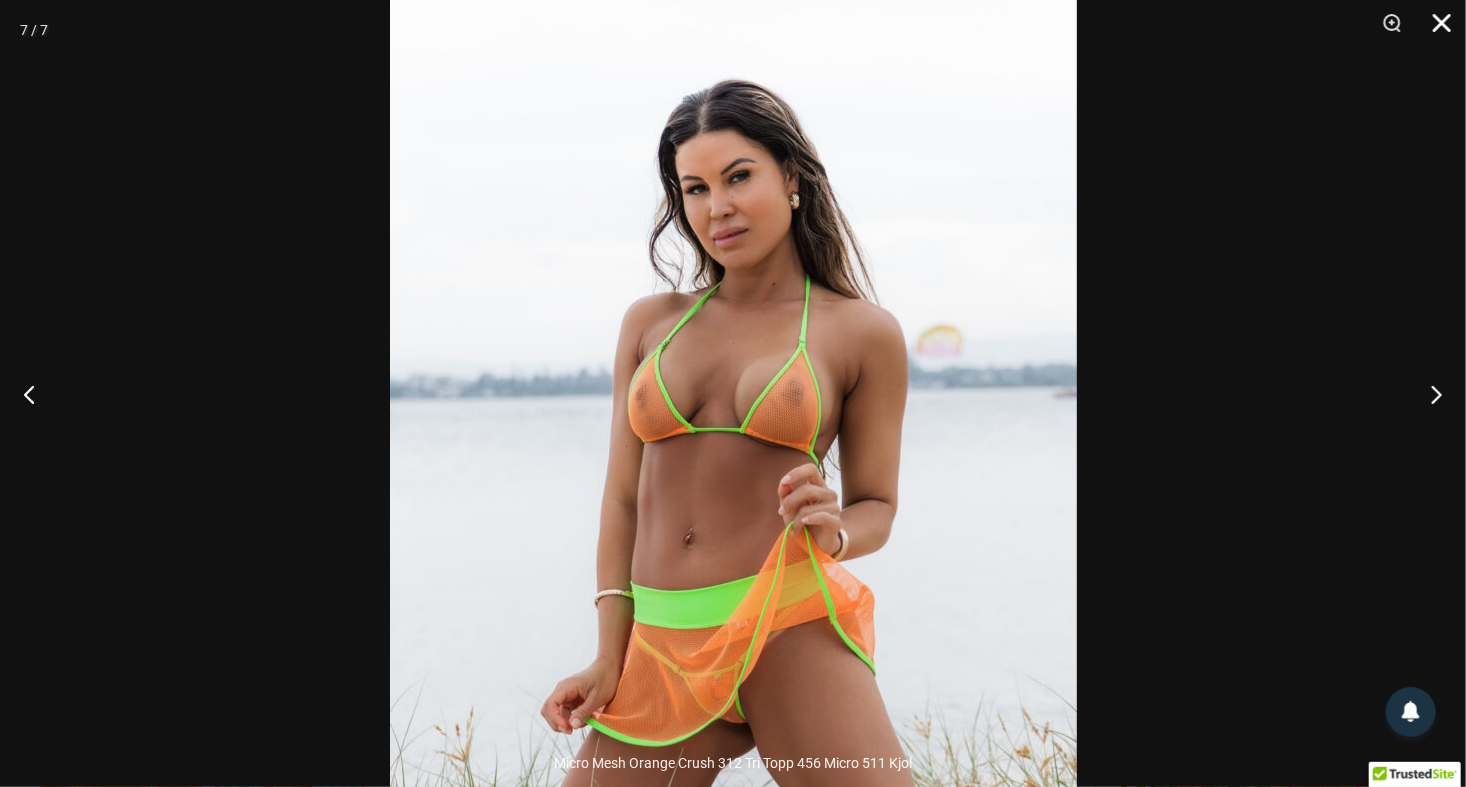 click at bounding box center [1435, 30] 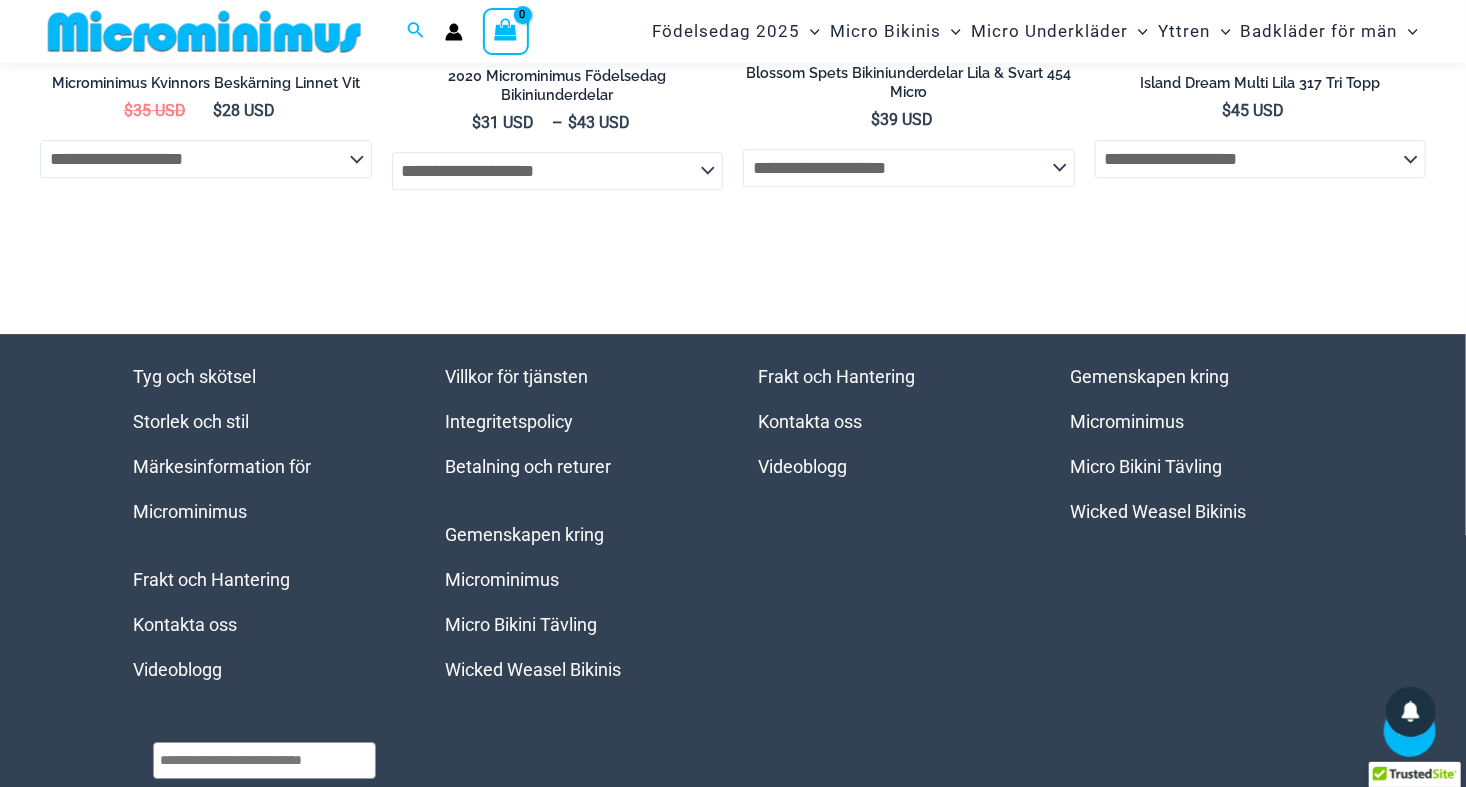 scroll, scrollTop: 6582, scrollLeft: 0, axis: vertical 